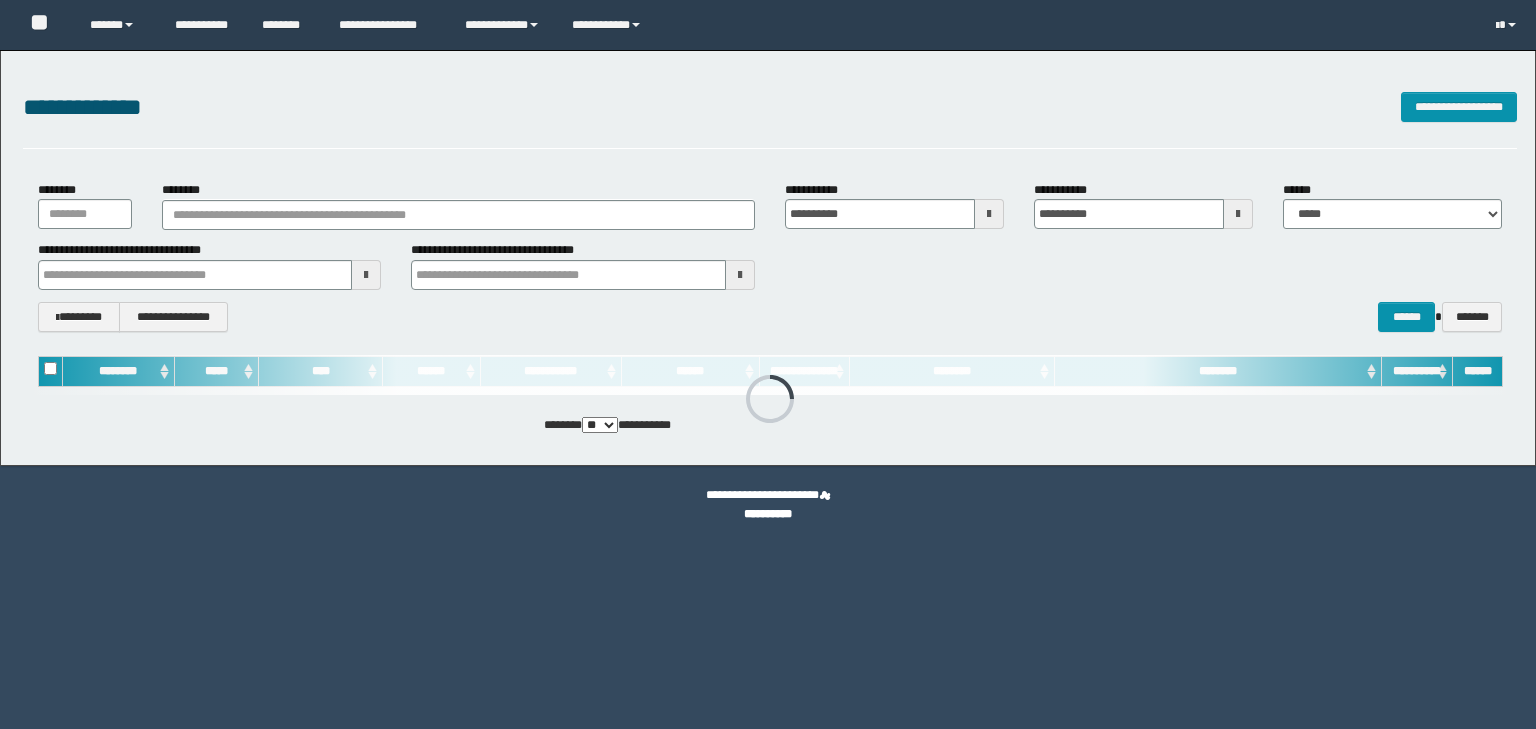 scroll, scrollTop: 0, scrollLeft: 0, axis: both 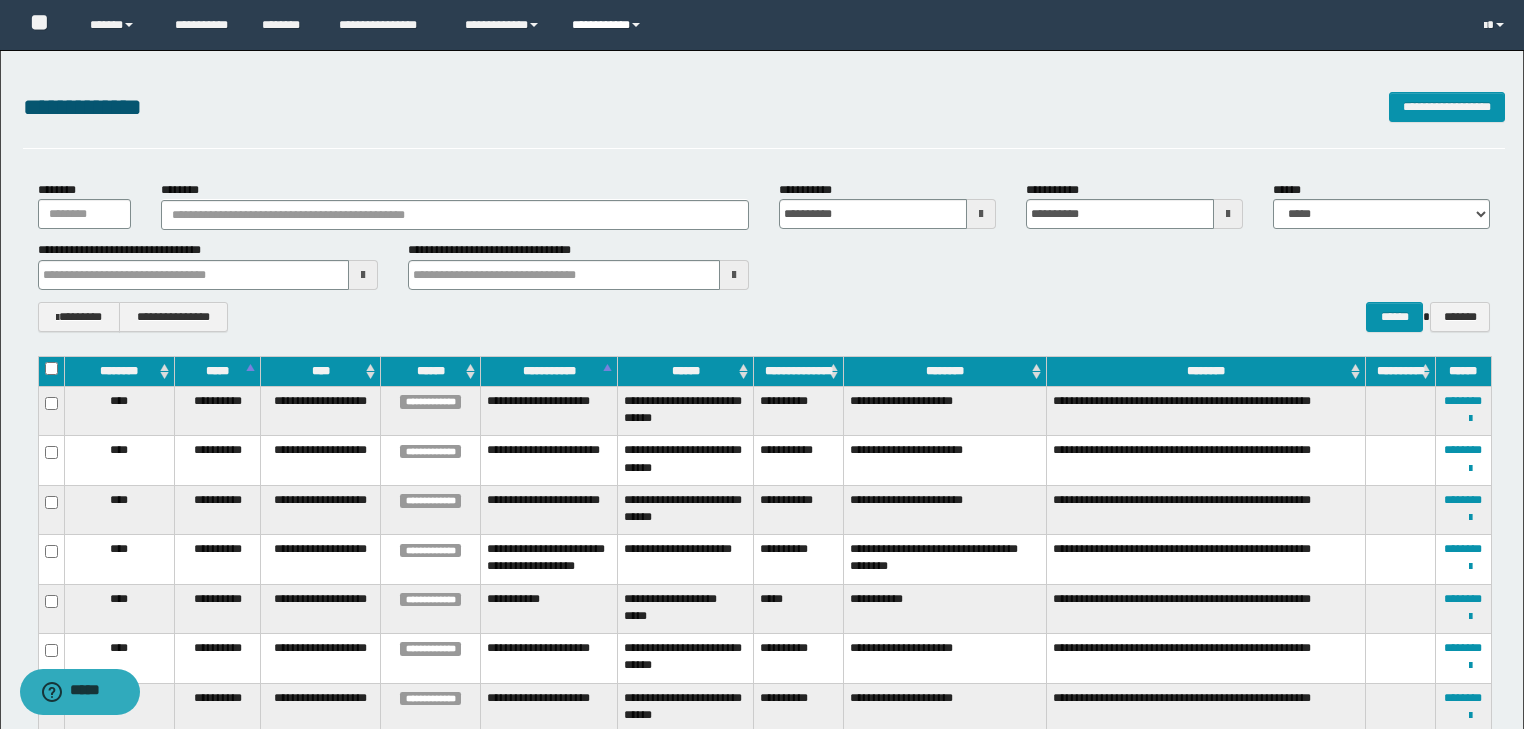 click on "**********" at bounding box center [609, 25] 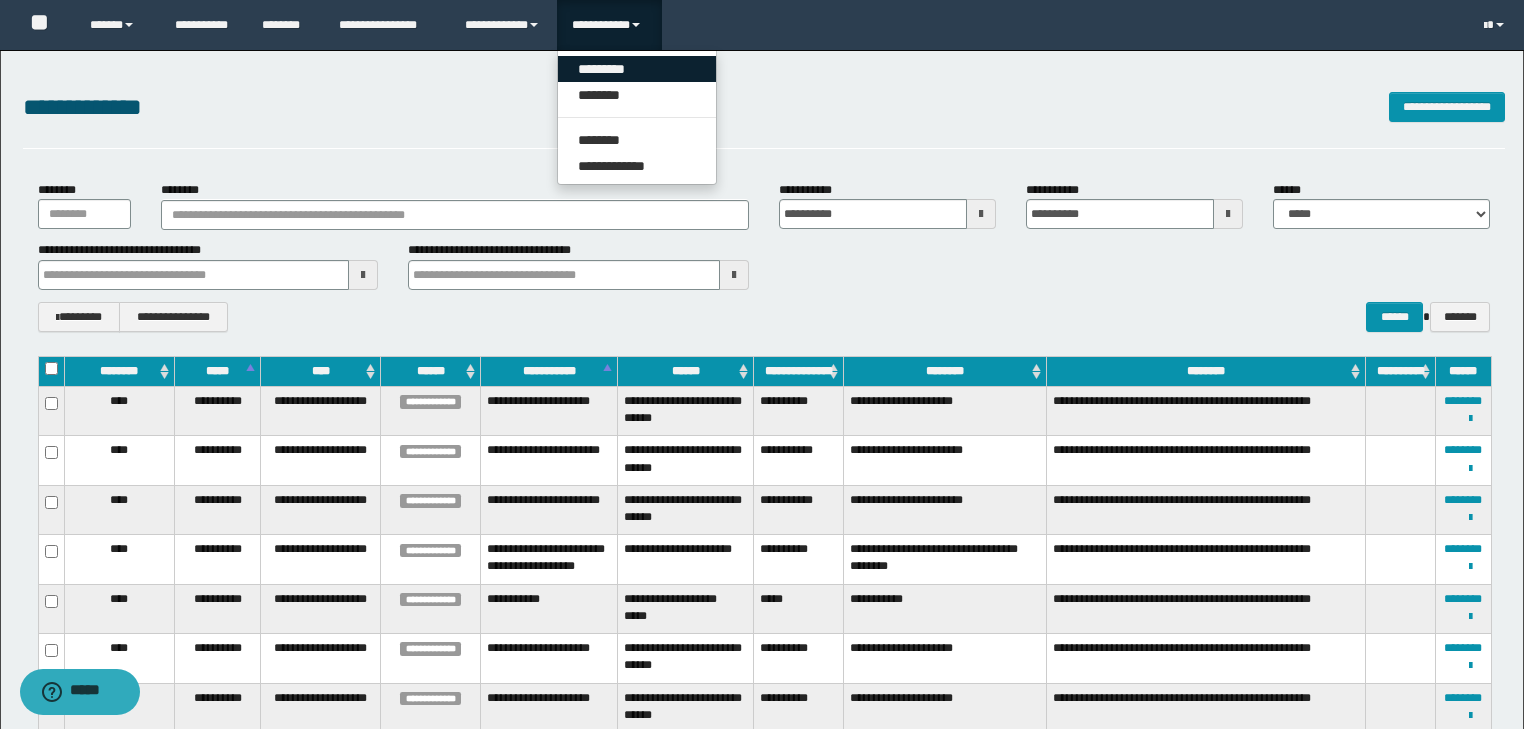 click on "*********" at bounding box center [637, 69] 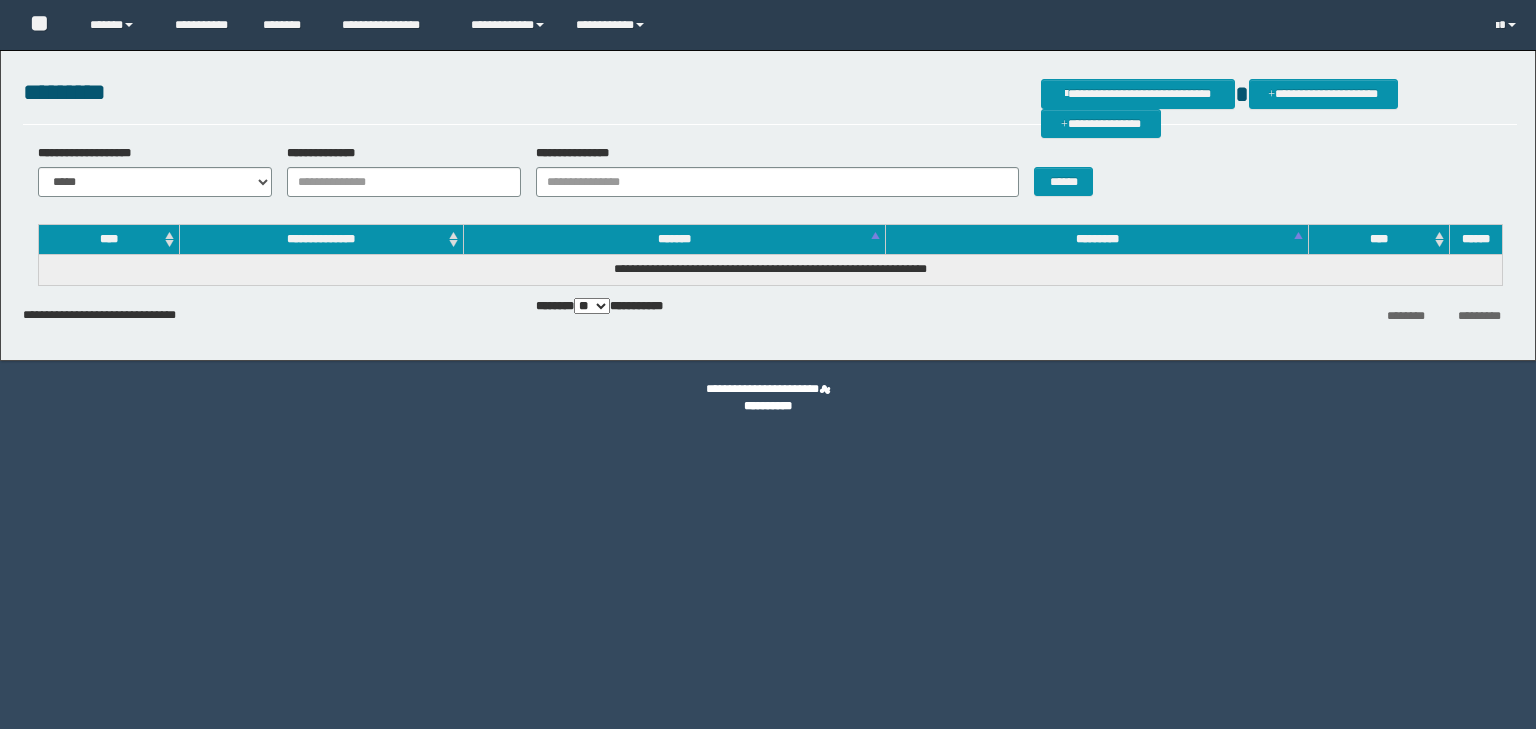 scroll, scrollTop: 0, scrollLeft: 0, axis: both 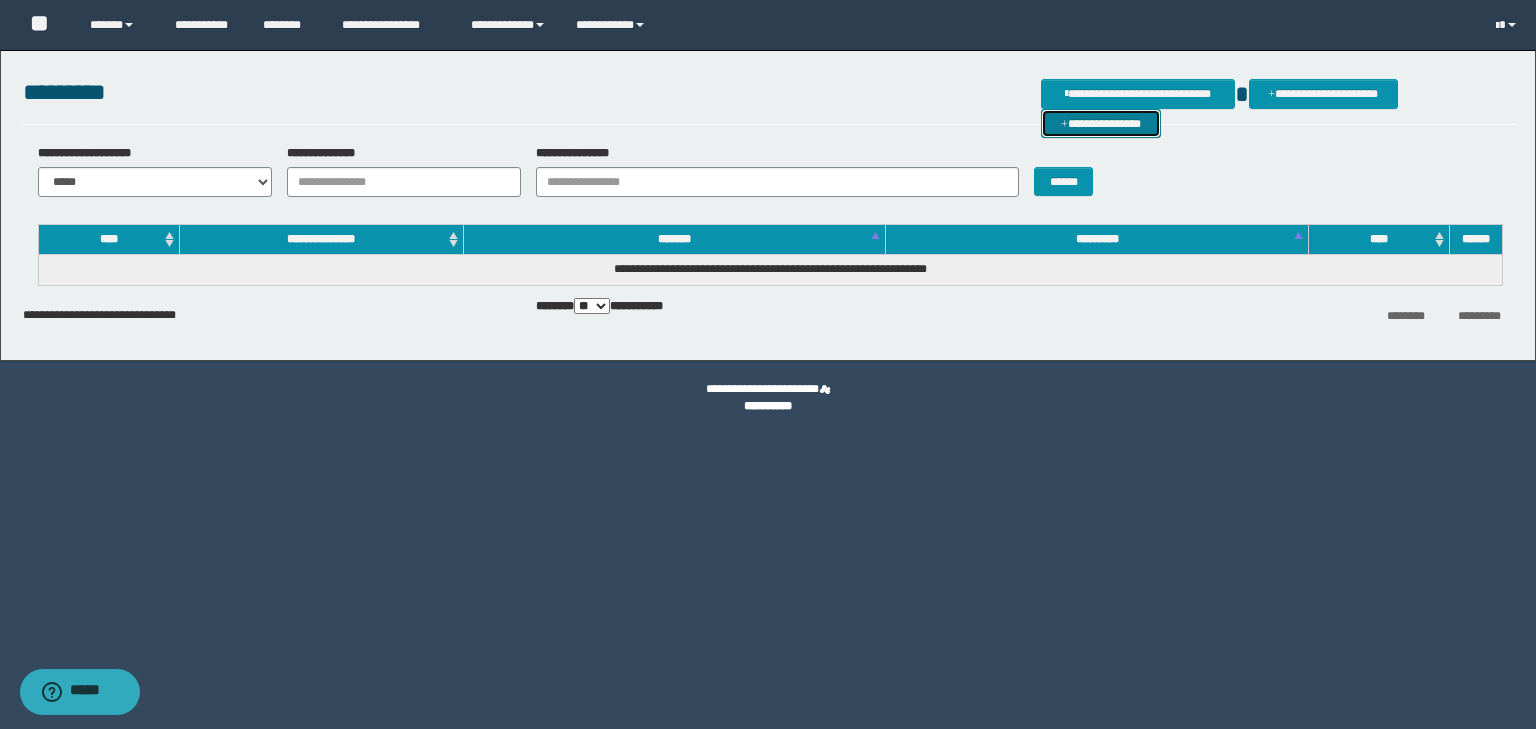 click on "**********" at bounding box center [1101, 124] 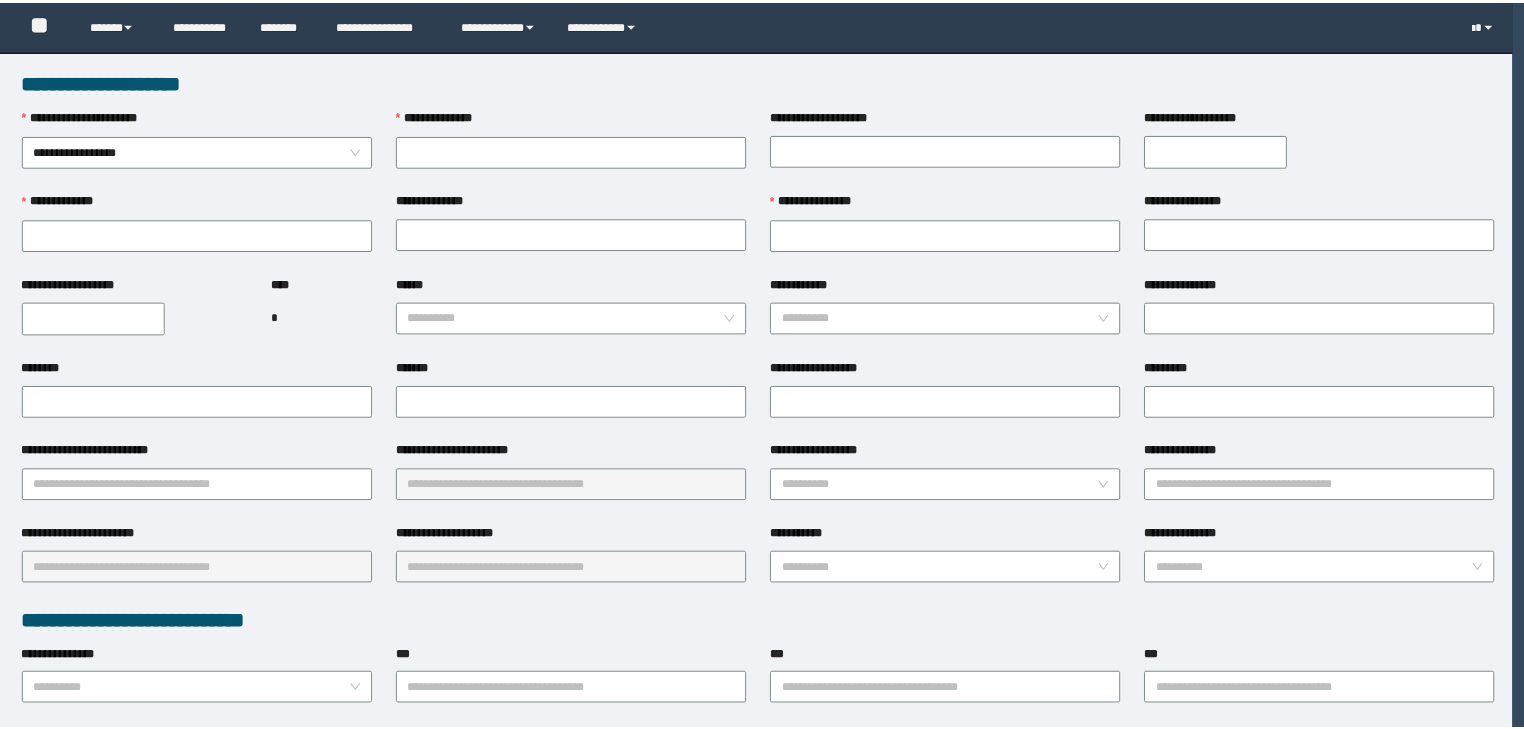 scroll, scrollTop: 0, scrollLeft: 0, axis: both 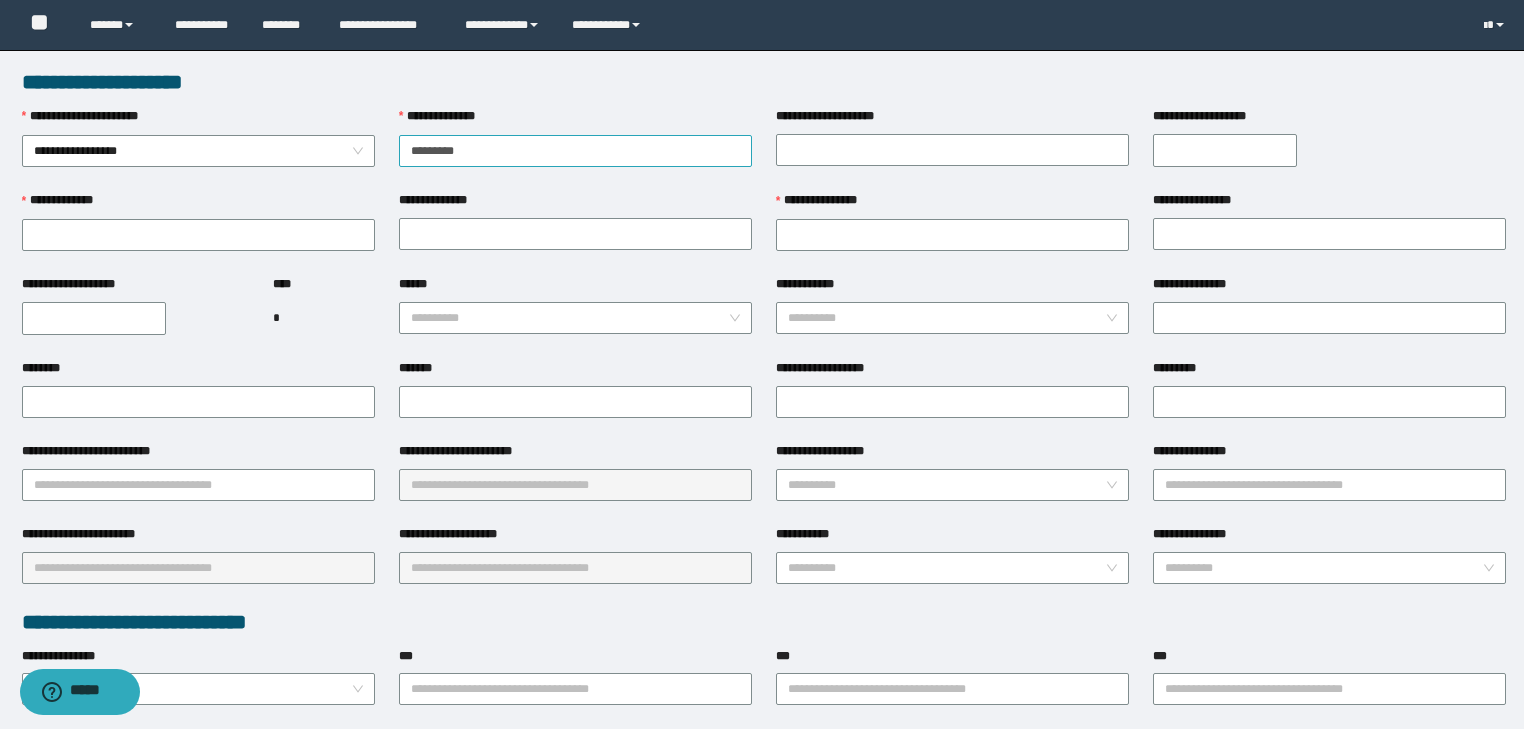click on "*********" at bounding box center (575, 151) 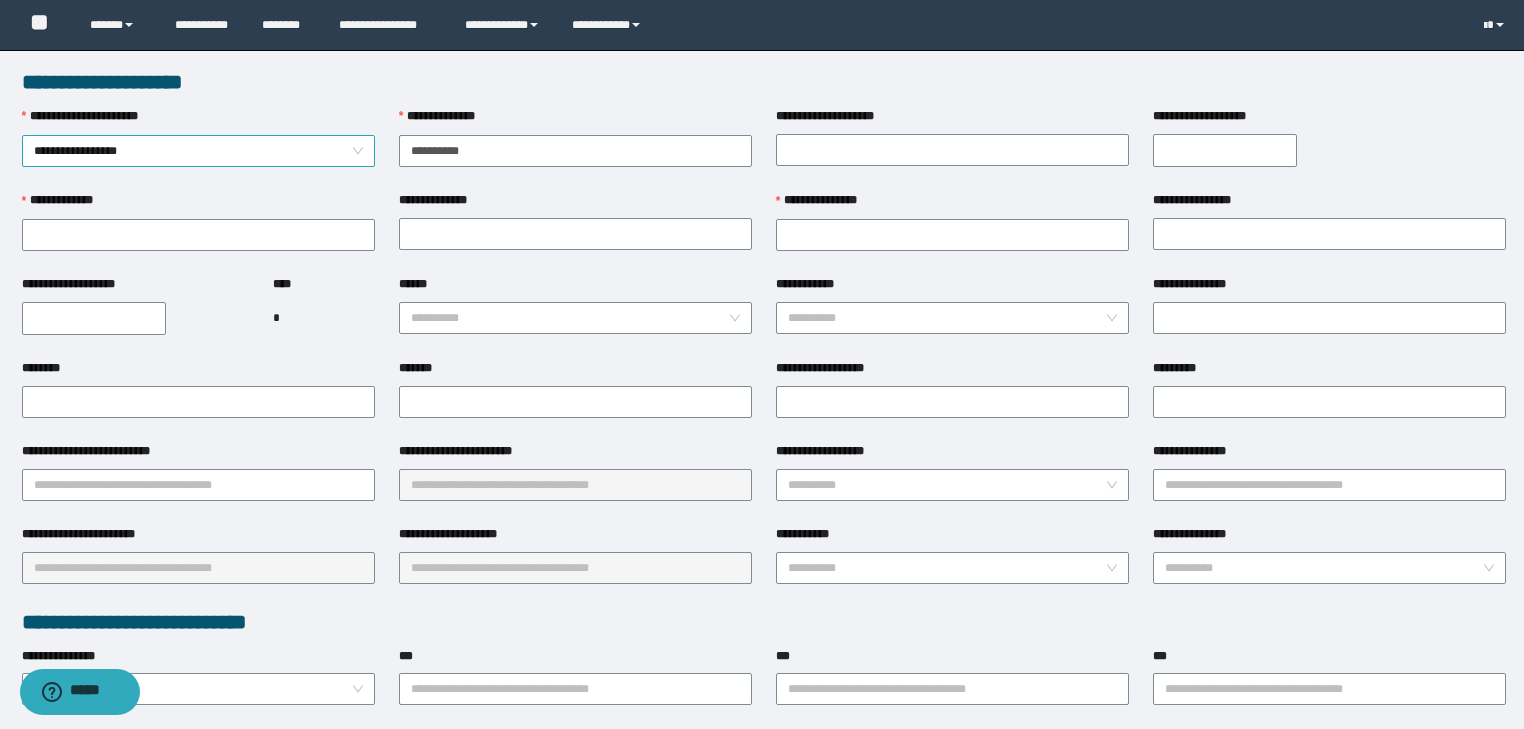 drag, startPoint x: 488, startPoint y: 148, endPoint x: 344, endPoint y: 153, distance: 144.08678 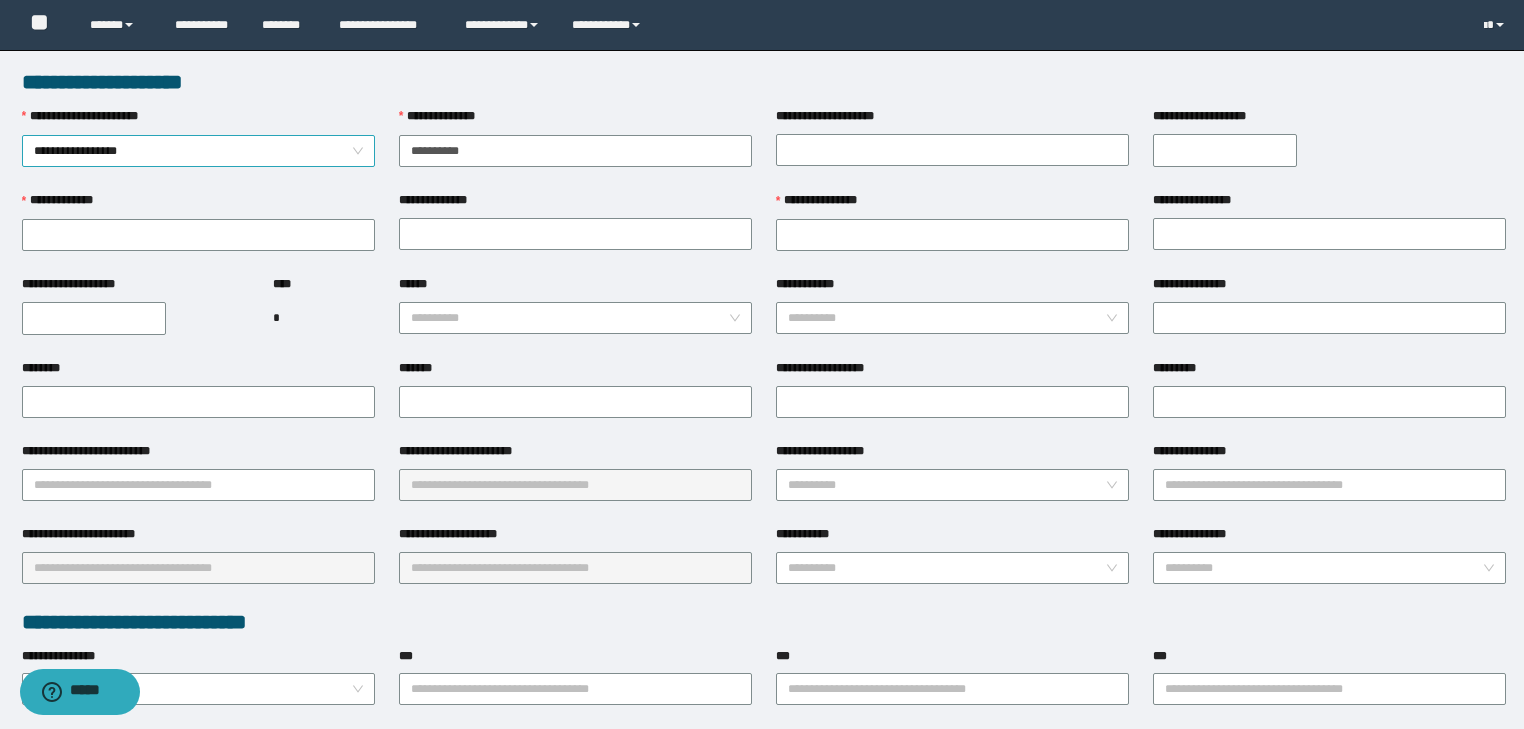 click on "**********" at bounding box center (764, 149) 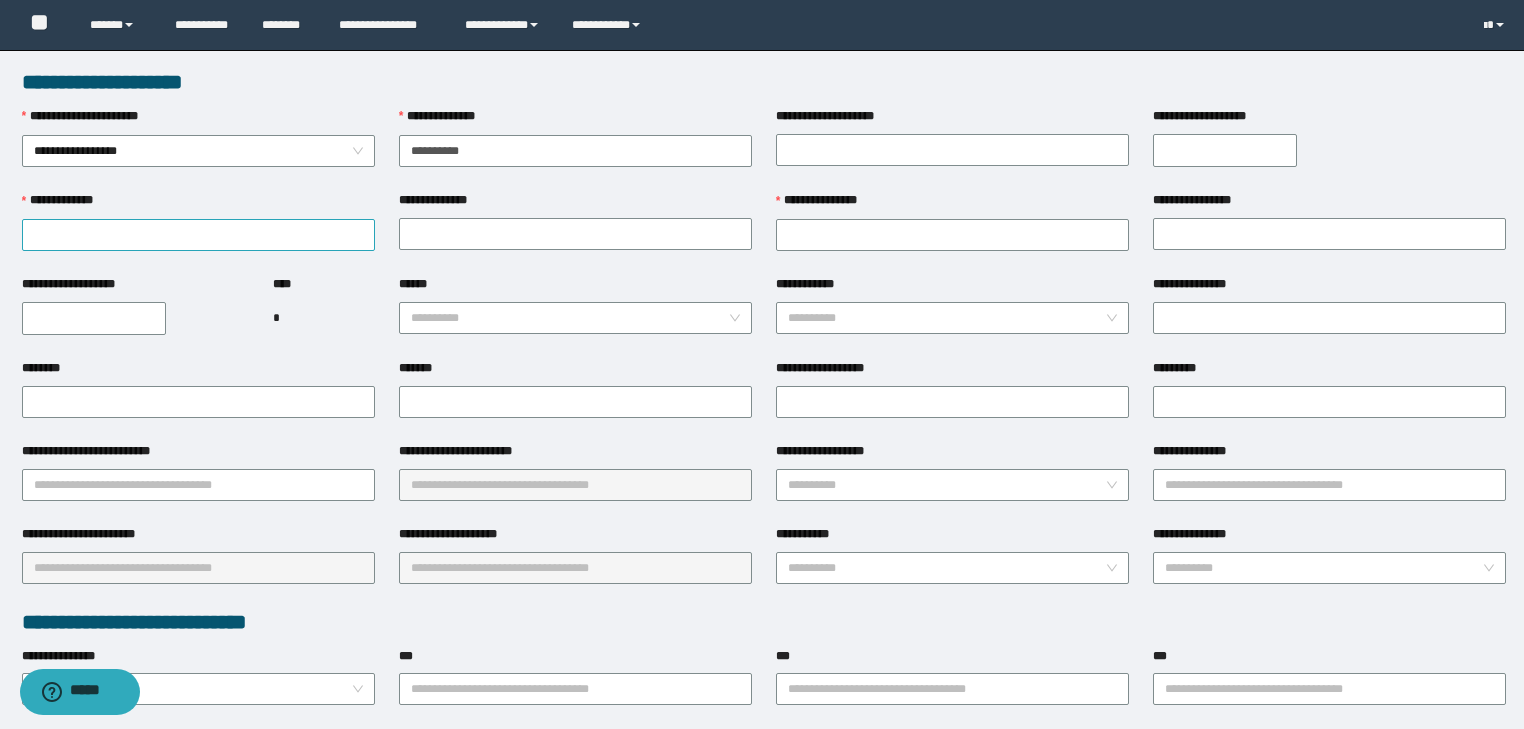 type on "**********" 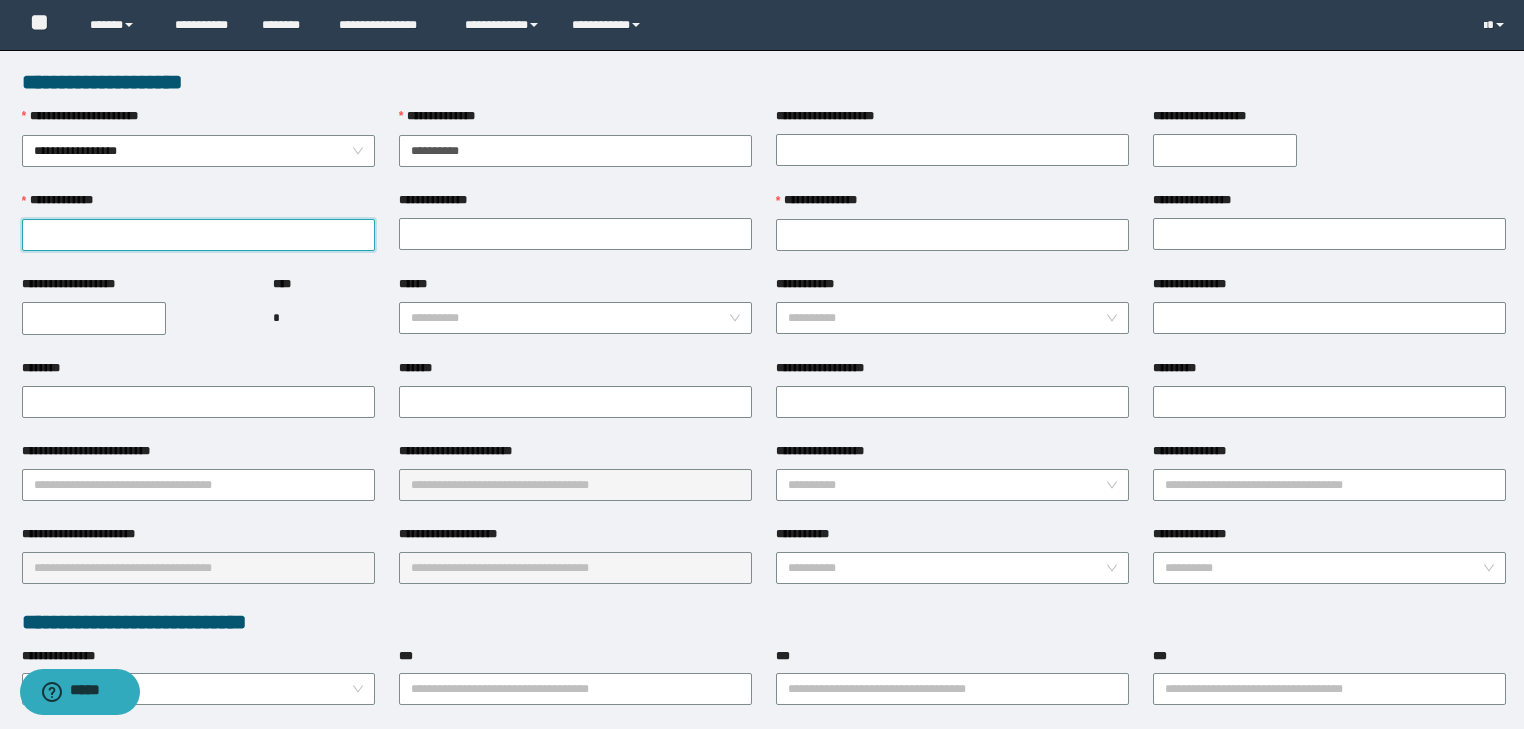 click on "**********" at bounding box center (198, 235) 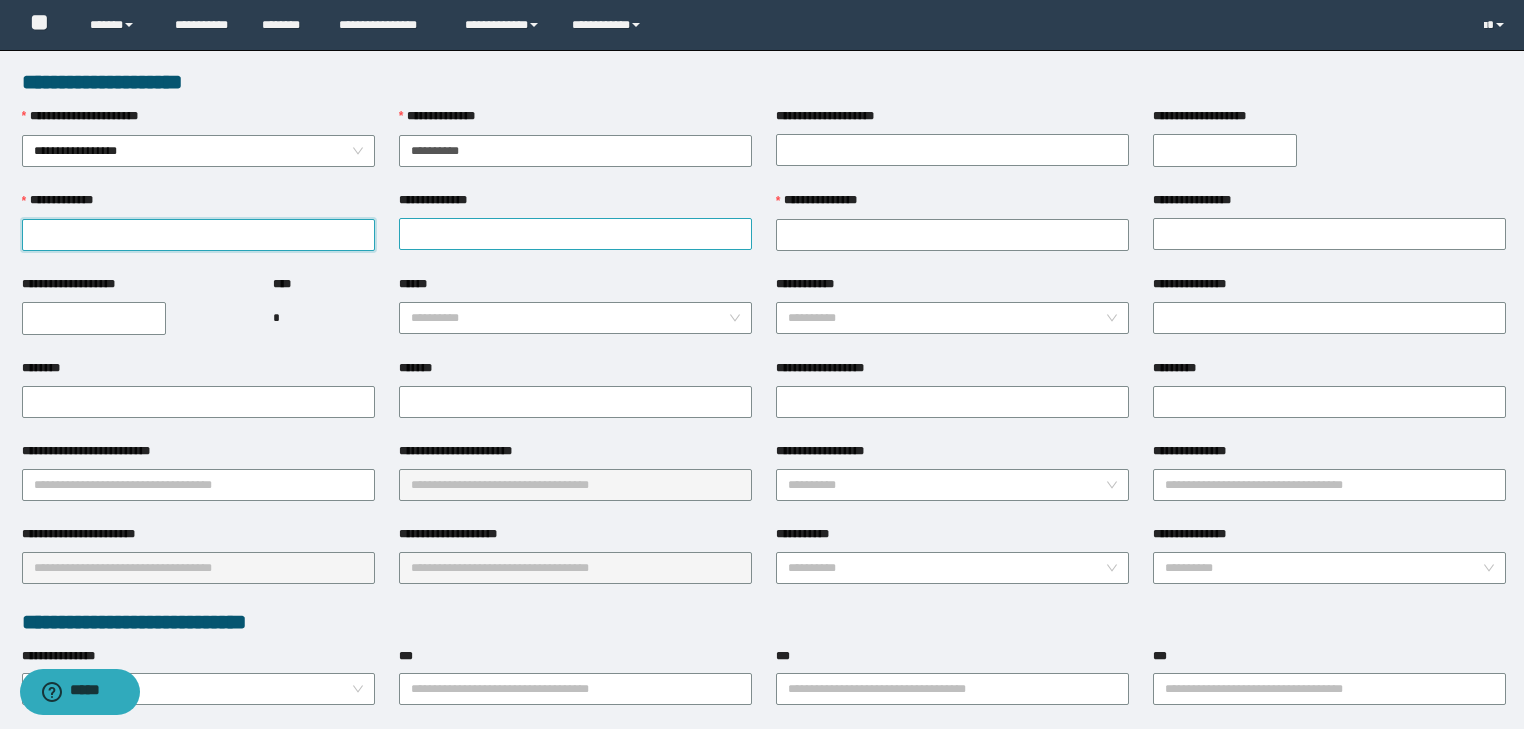 paste on "**********" 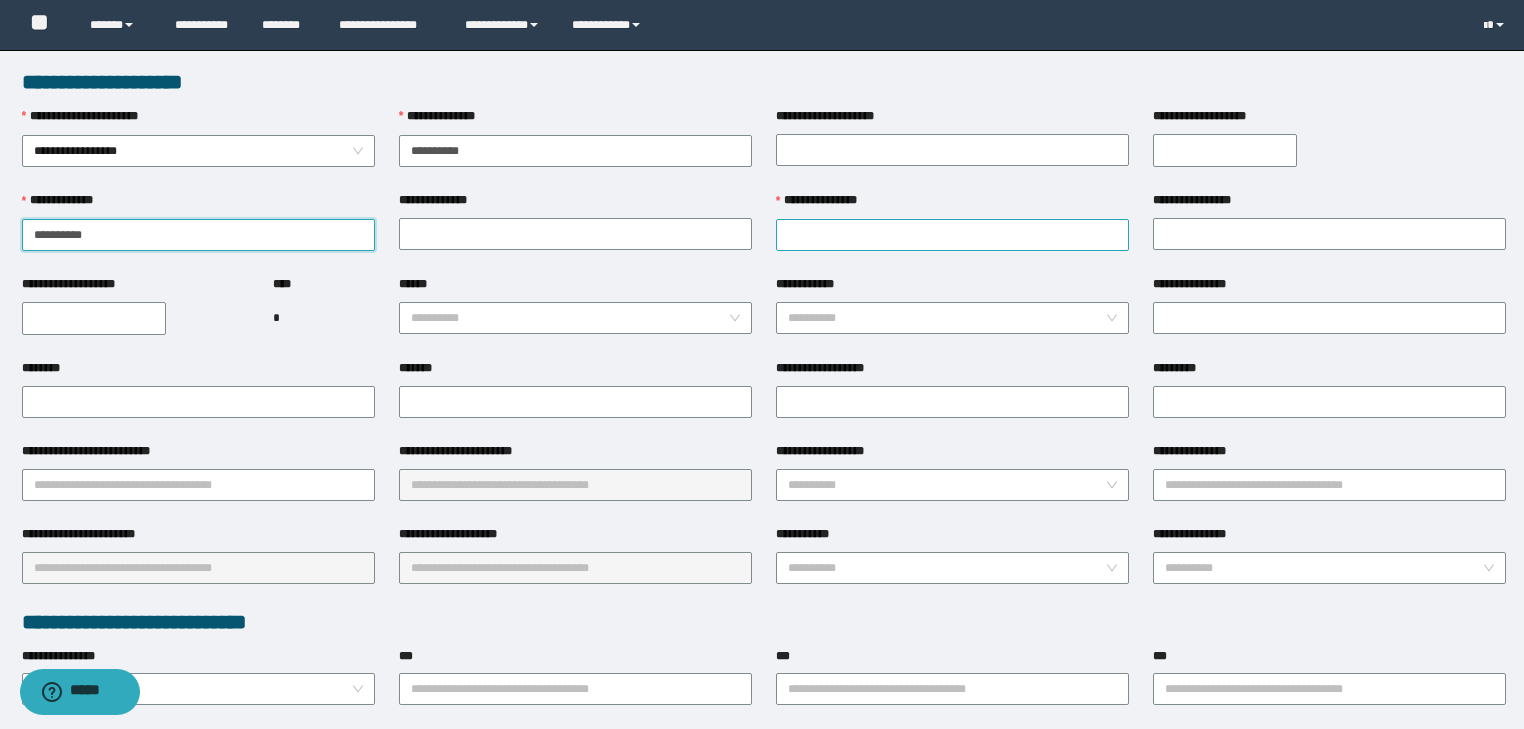 type on "**********" 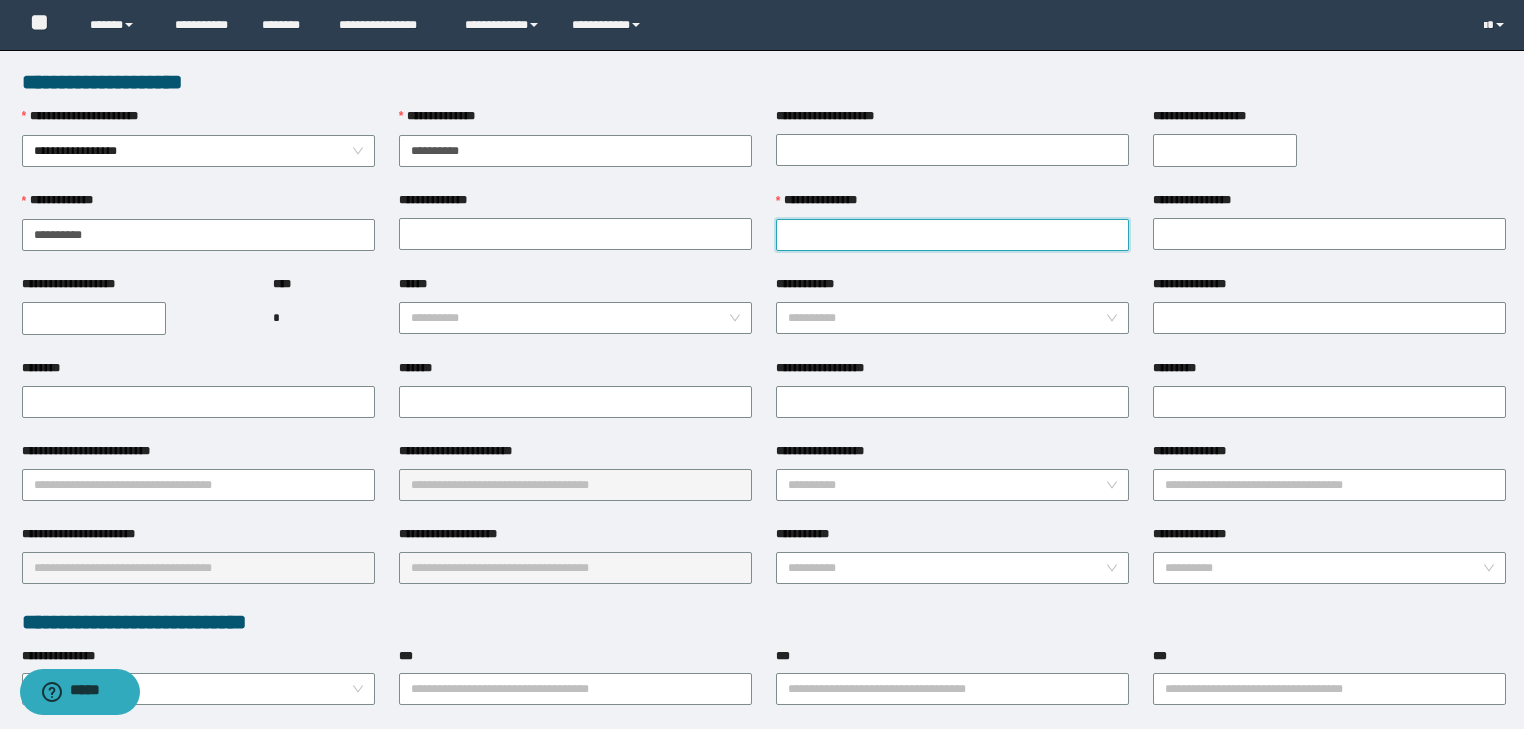 click on "**********" at bounding box center [952, 235] 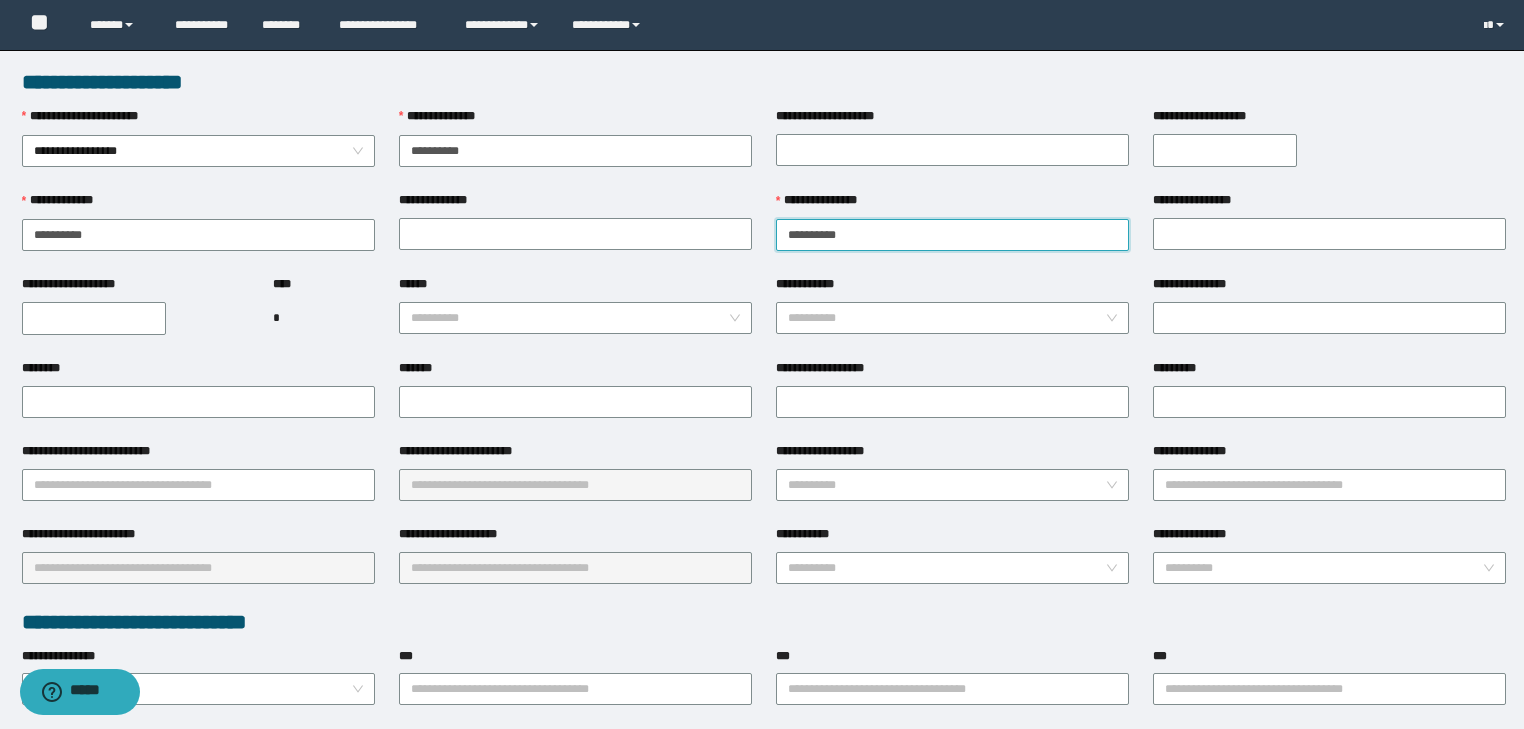 type on "**********" 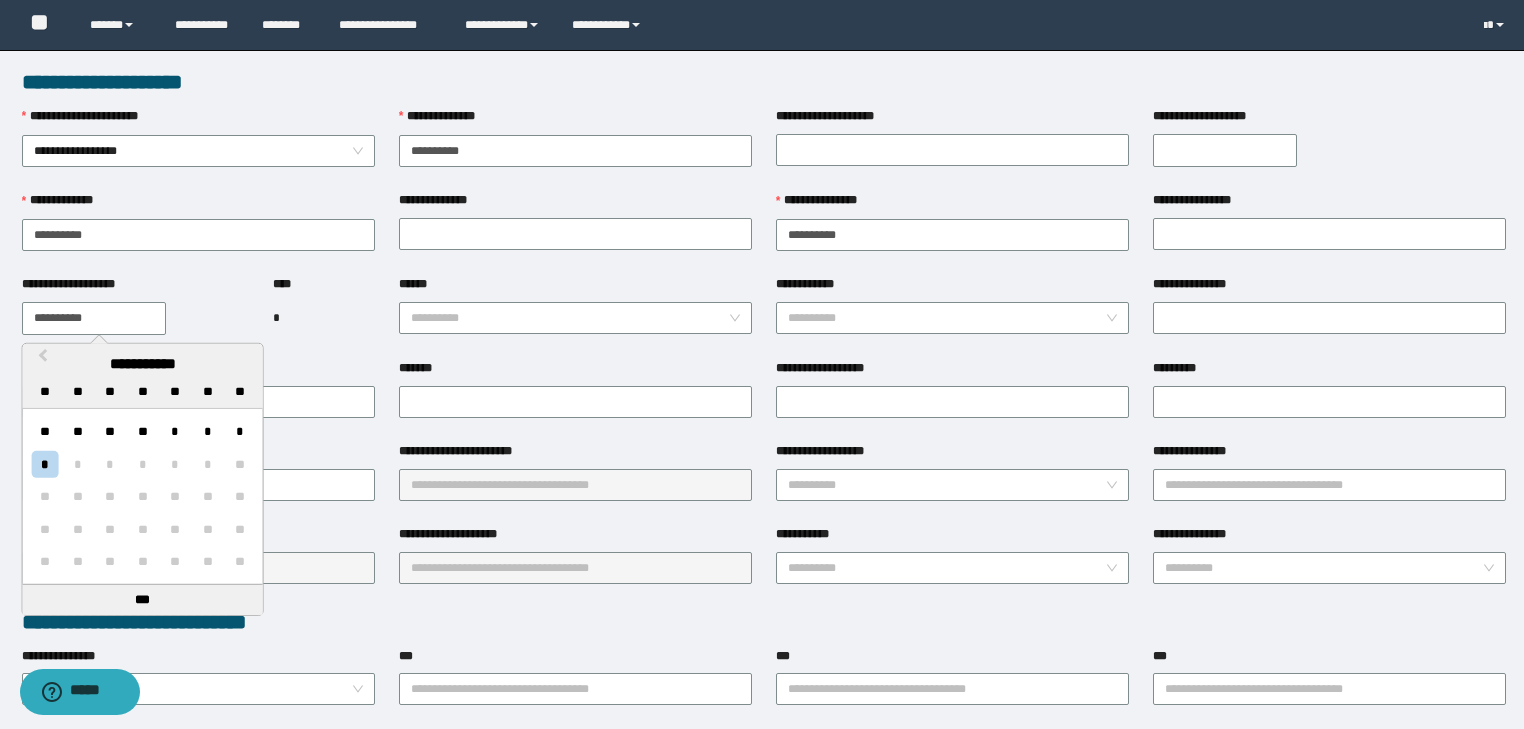 click on "**********" at bounding box center (94, 318) 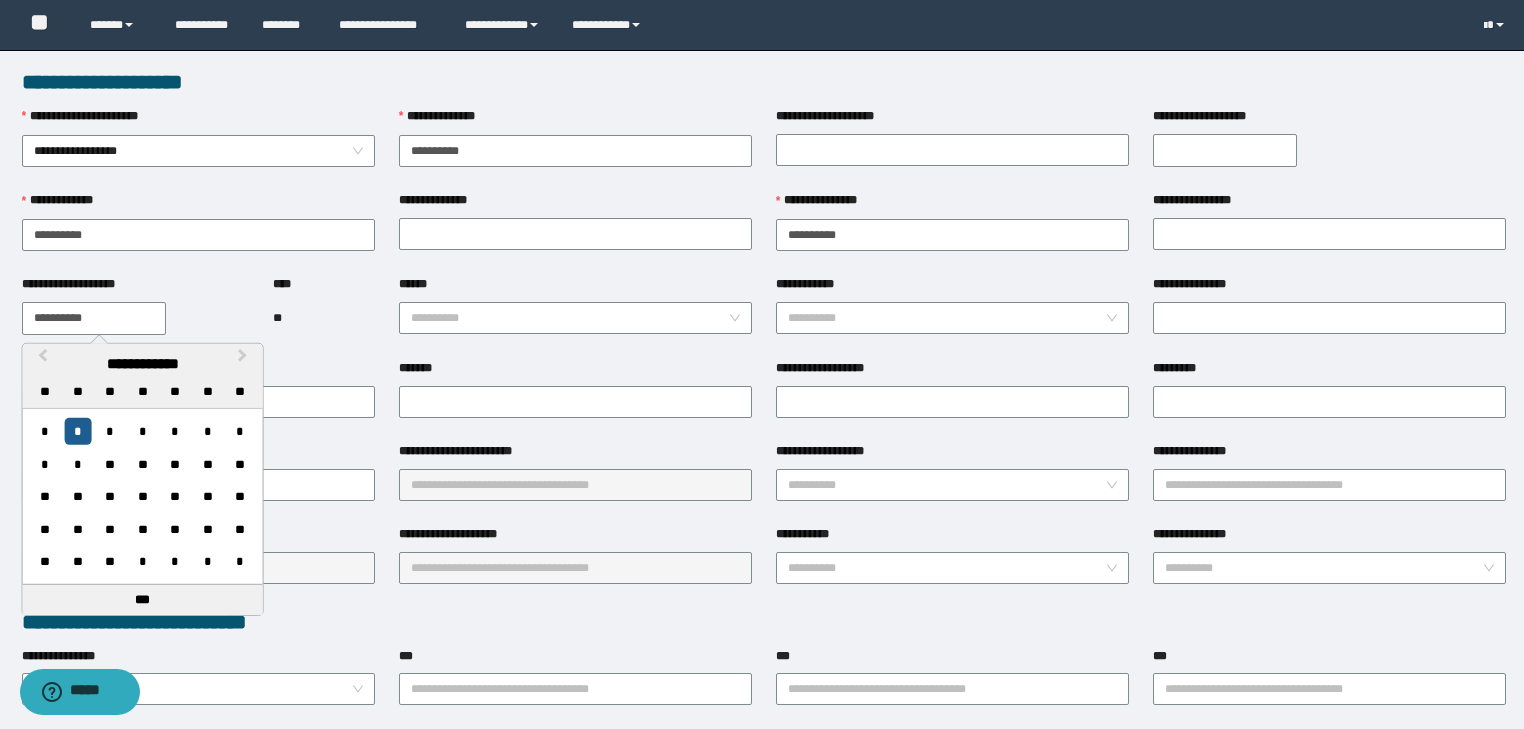 type on "**********" 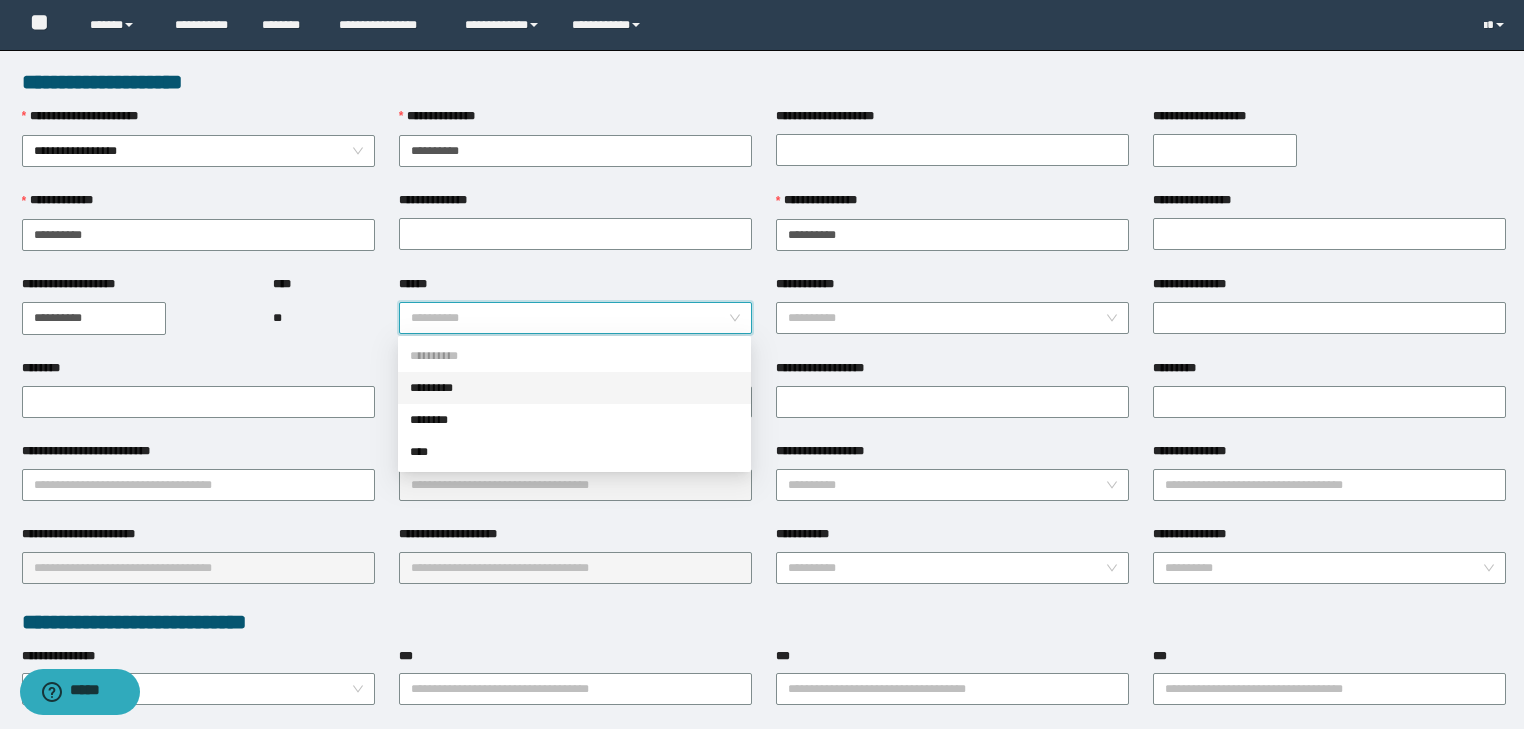 click on "******" at bounding box center [569, 318] 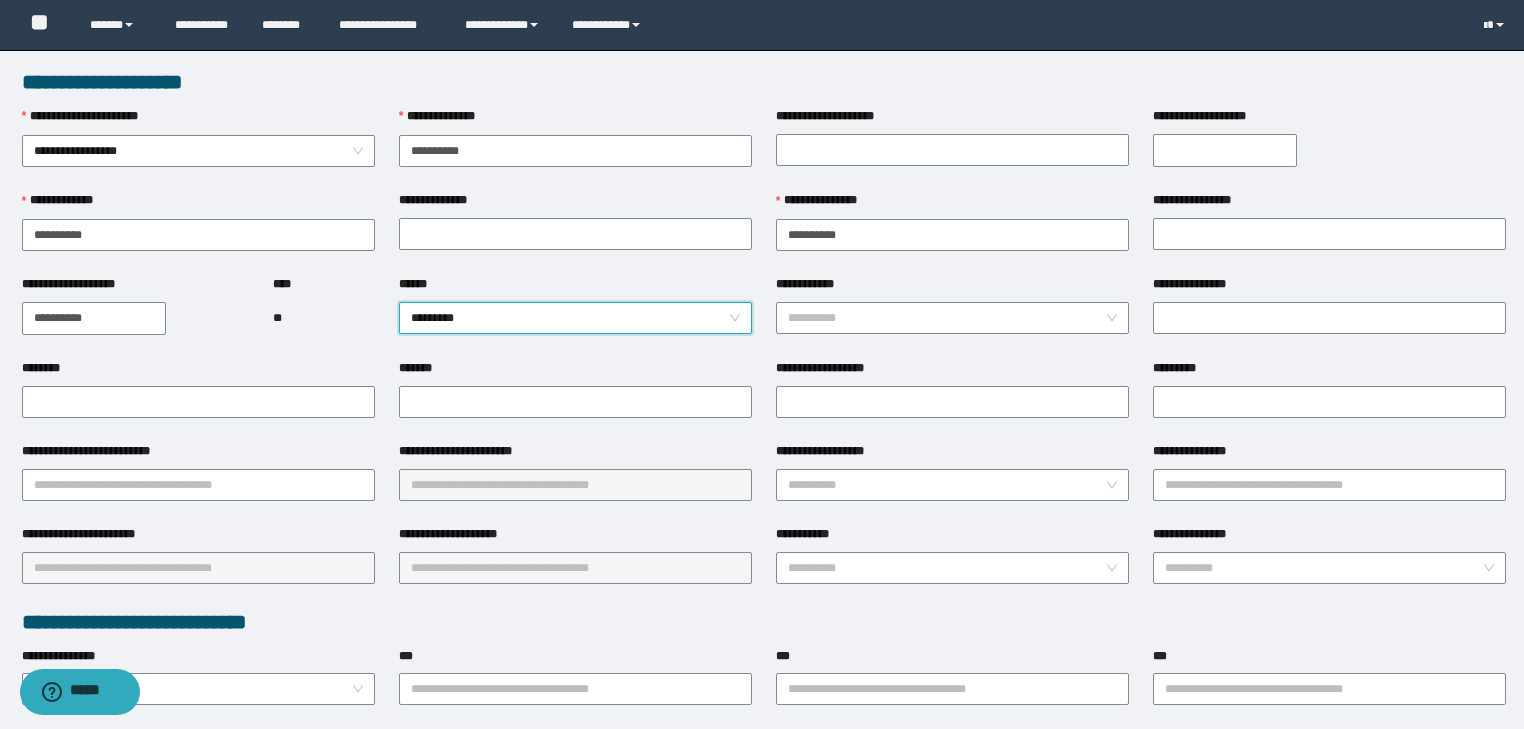 click on "**** **" at bounding box center (324, 317) 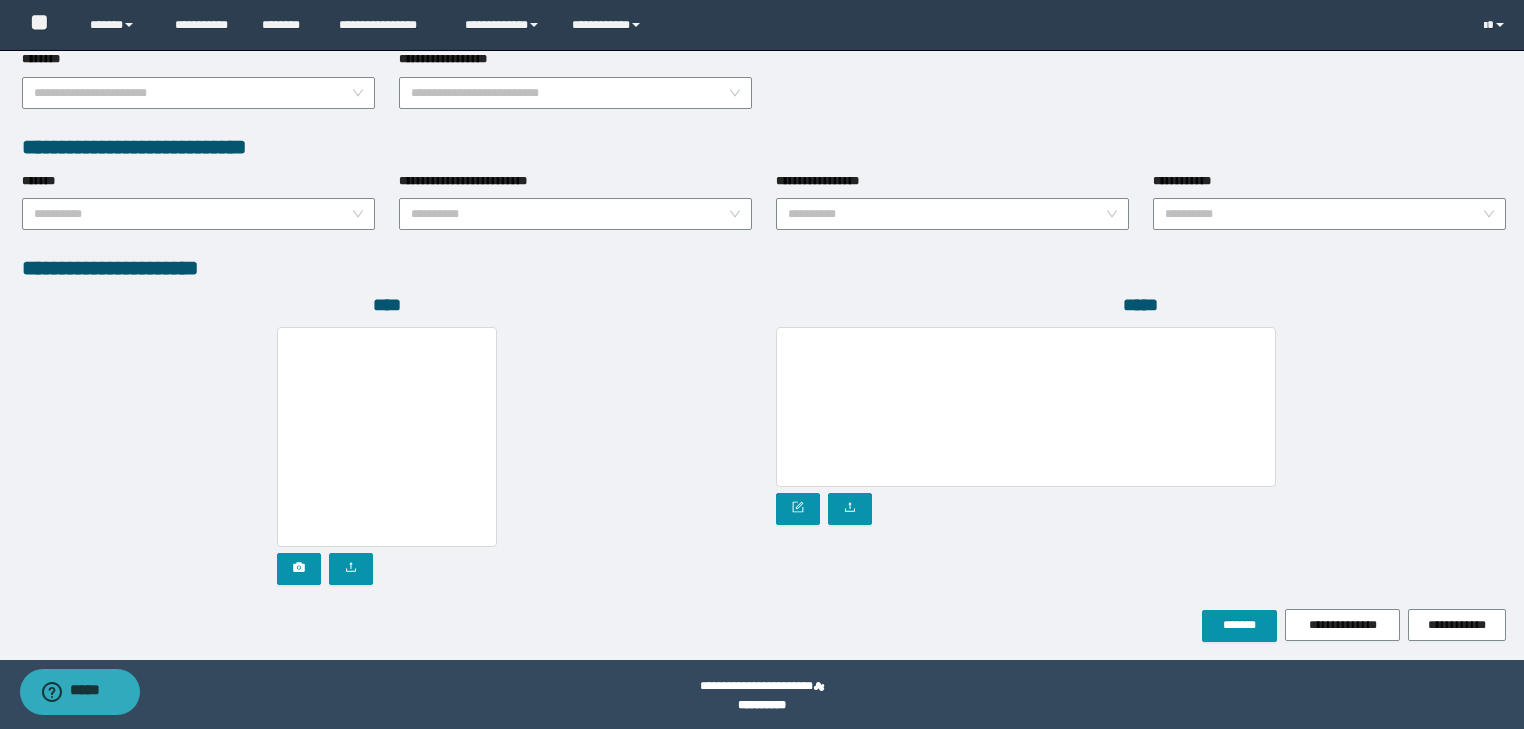 scroll, scrollTop: 972, scrollLeft: 0, axis: vertical 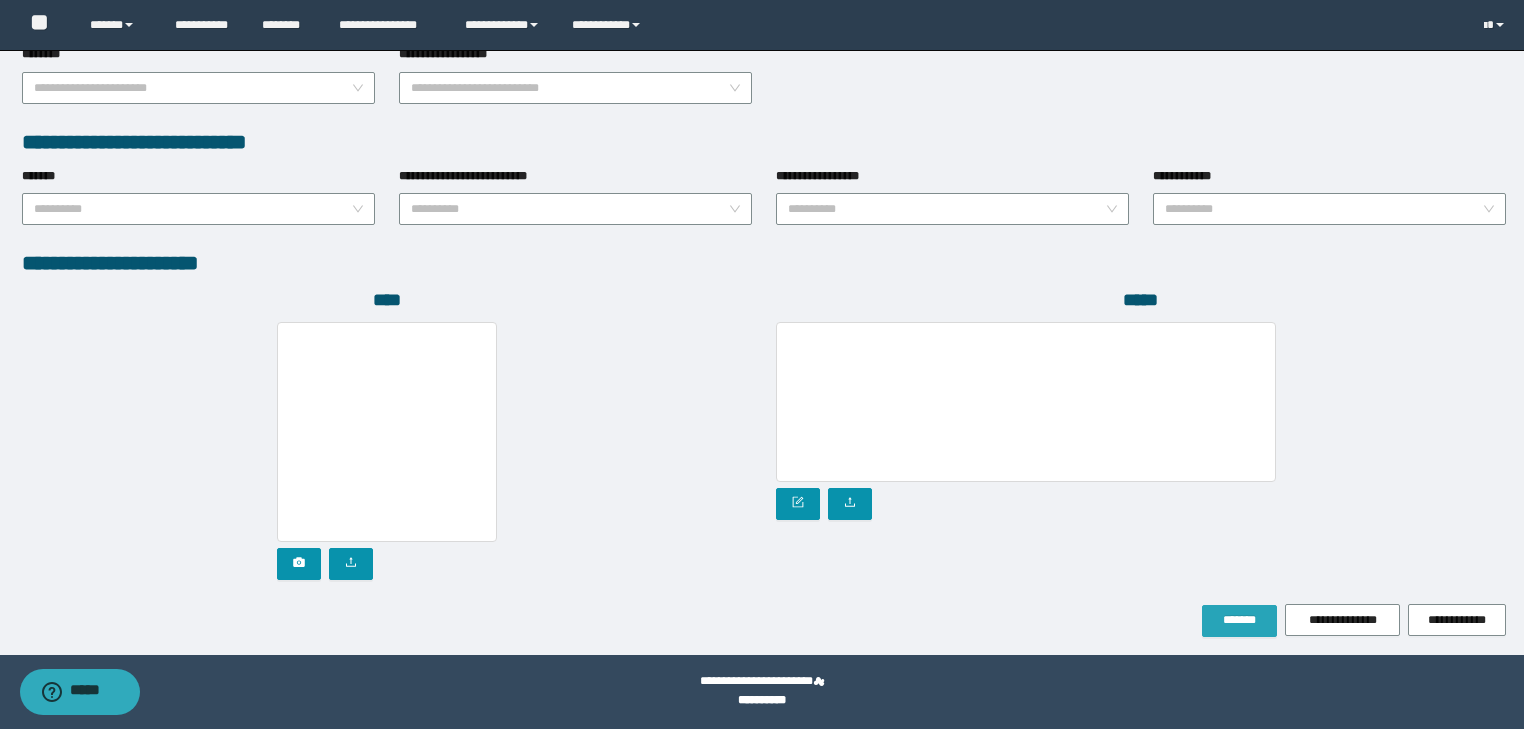 click on "*******" at bounding box center (1239, 620) 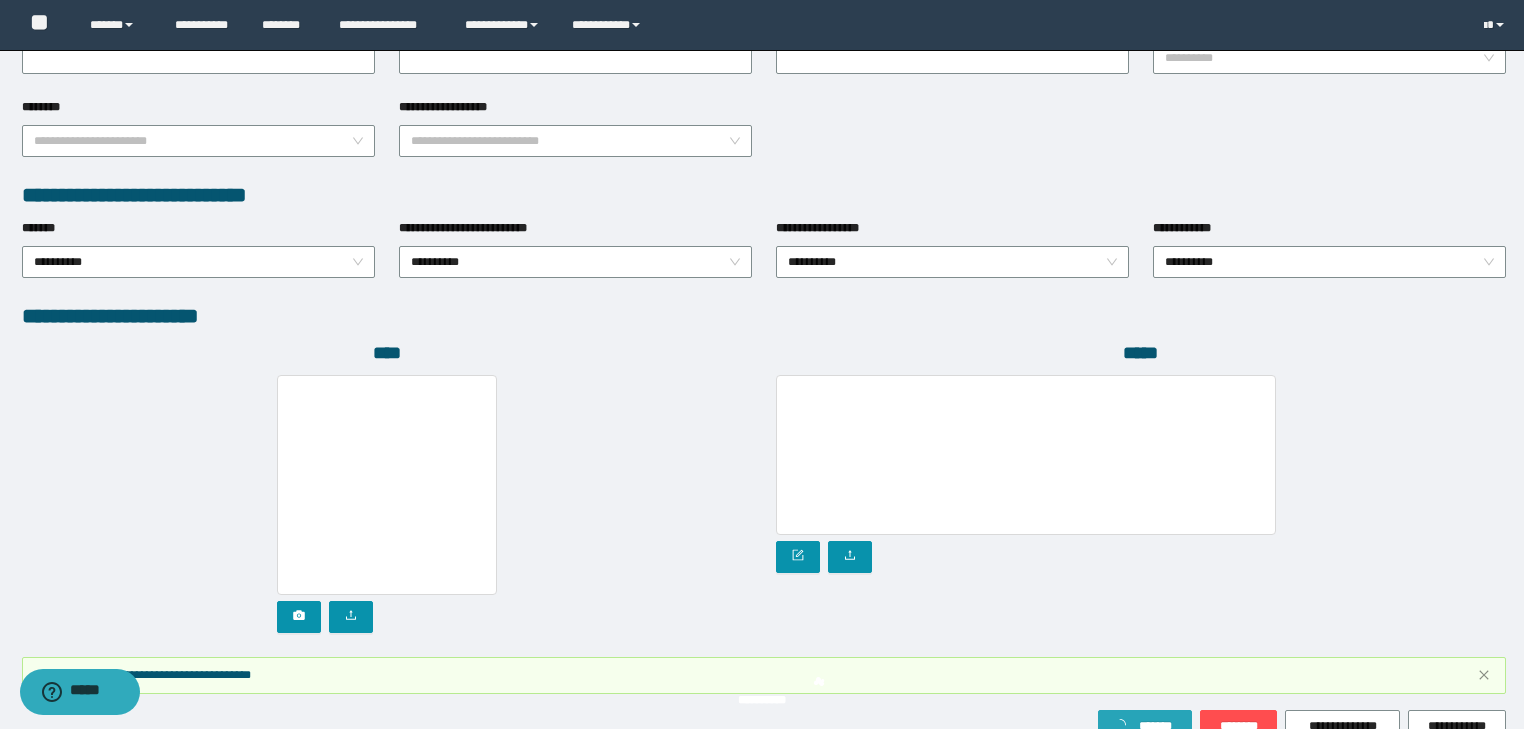 scroll, scrollTop: 1025, scrollLeft: 0, axis: vertical 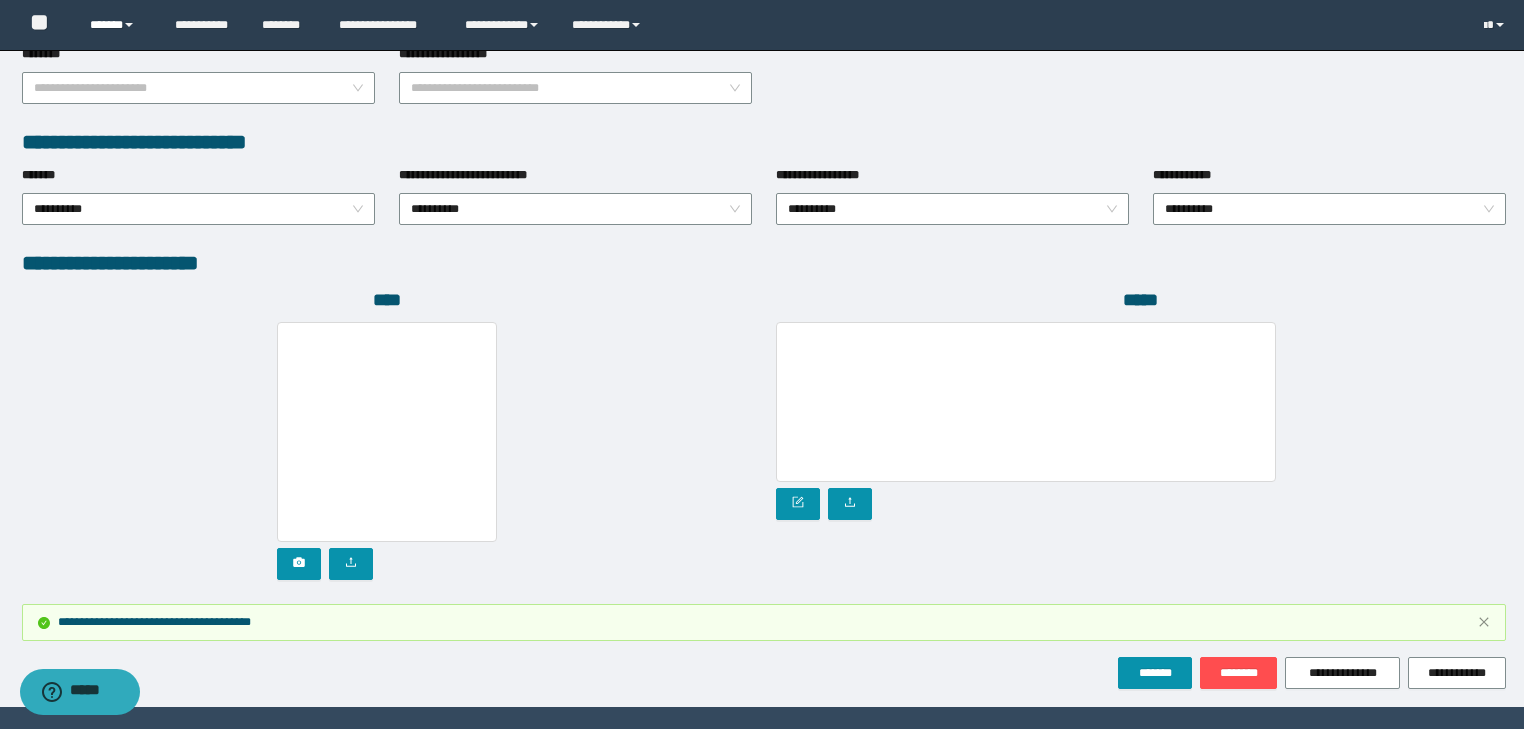 click on "******" at bounding box center (117, 25) 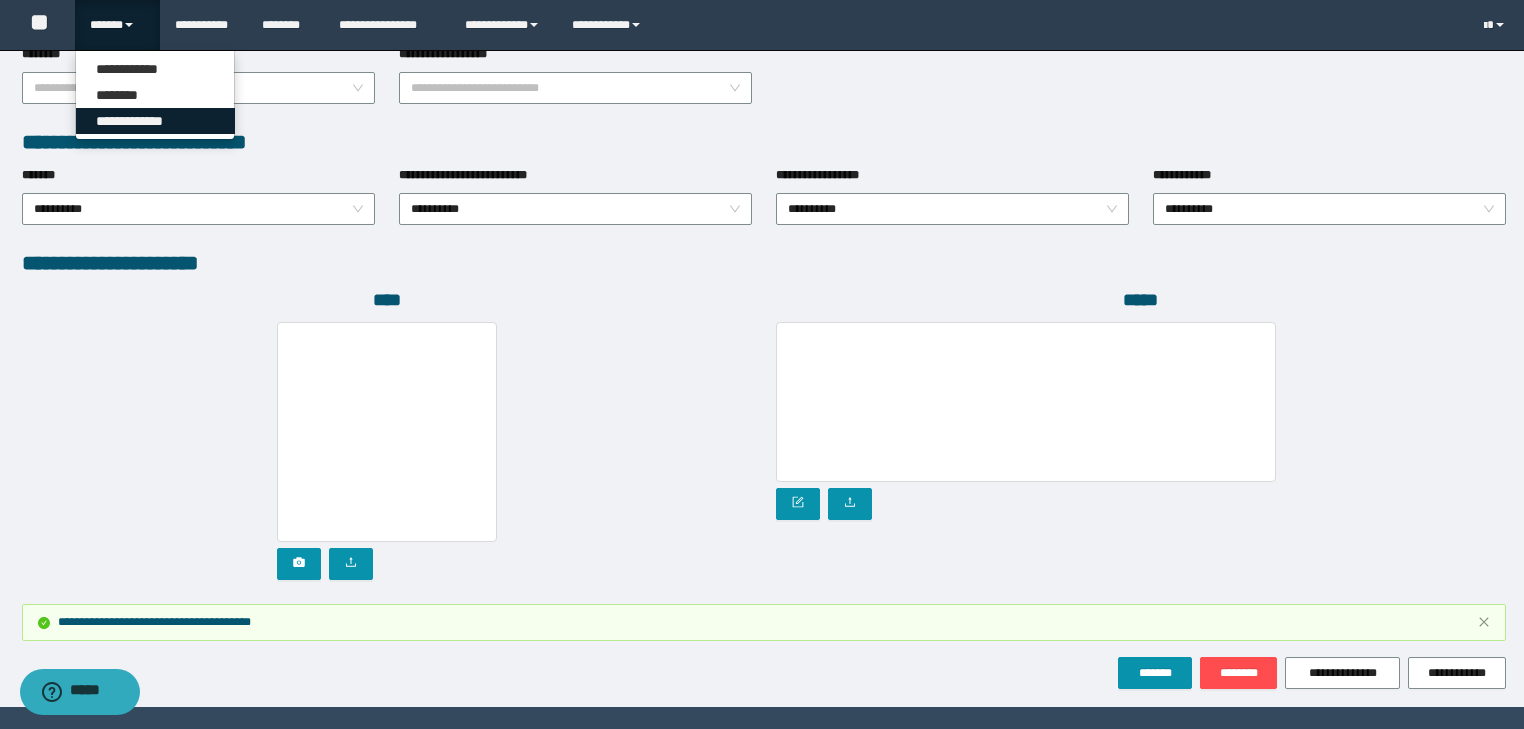 click on "**********" at bounding box center (155, 121) 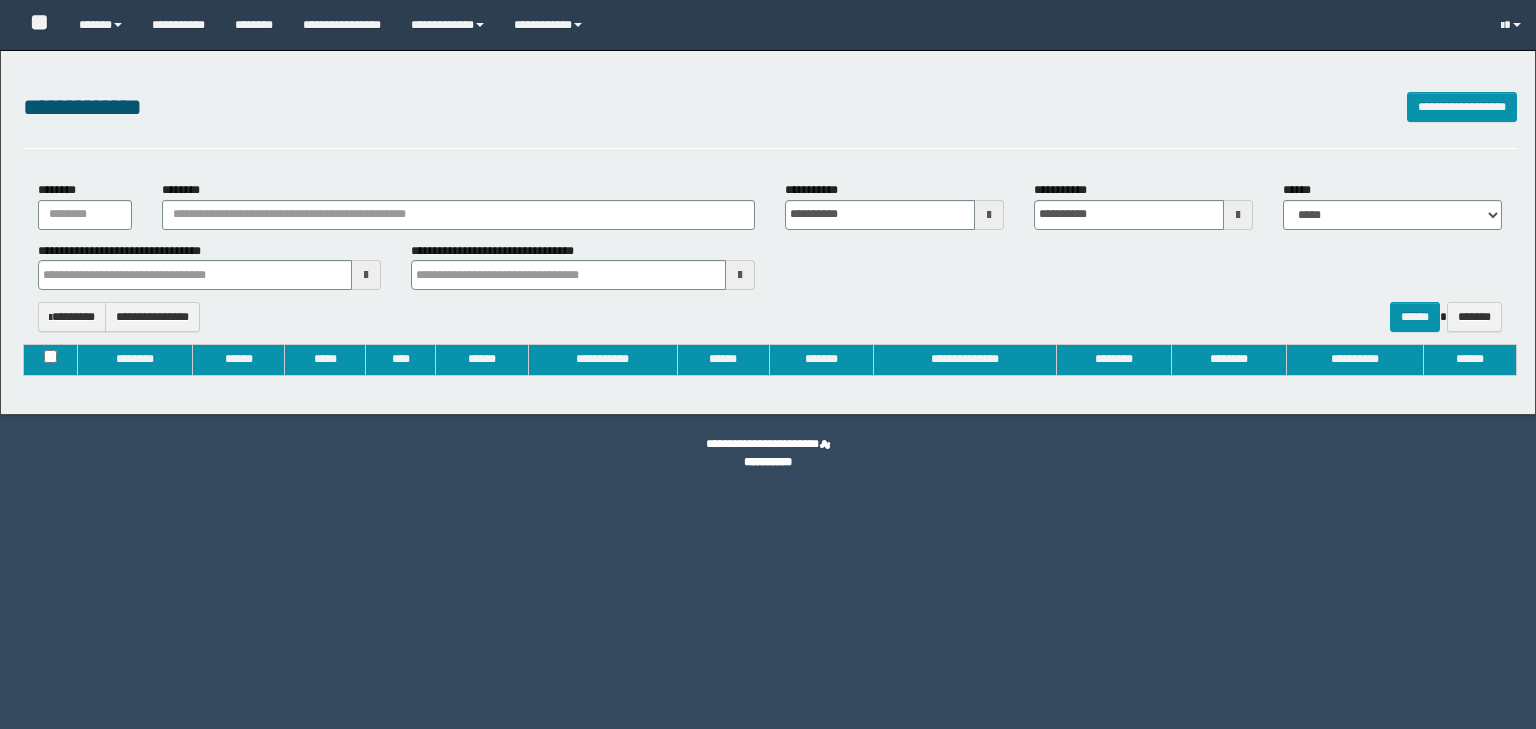 type on "**********" 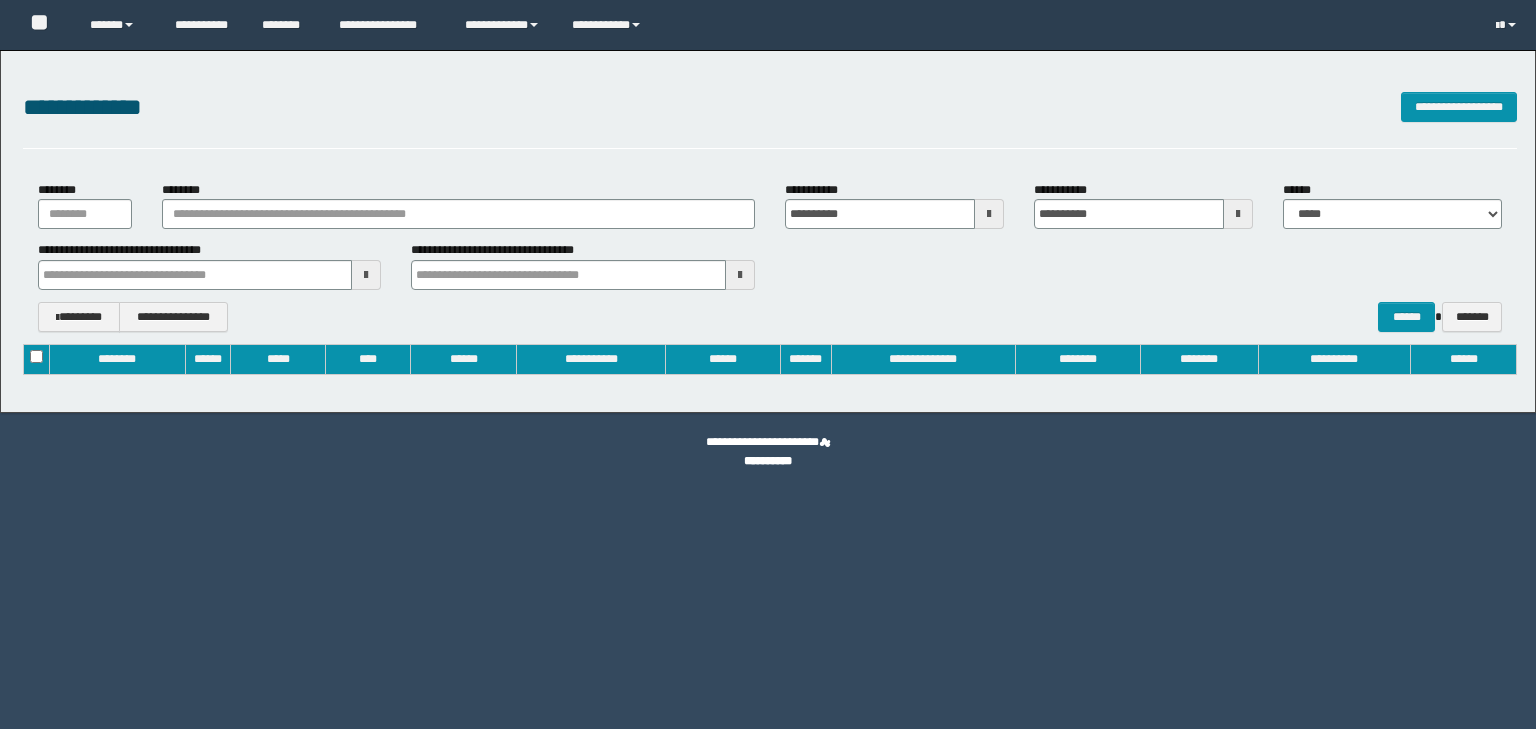 scroll, scrollTop: 0, scrollLeft: 0, axis: both 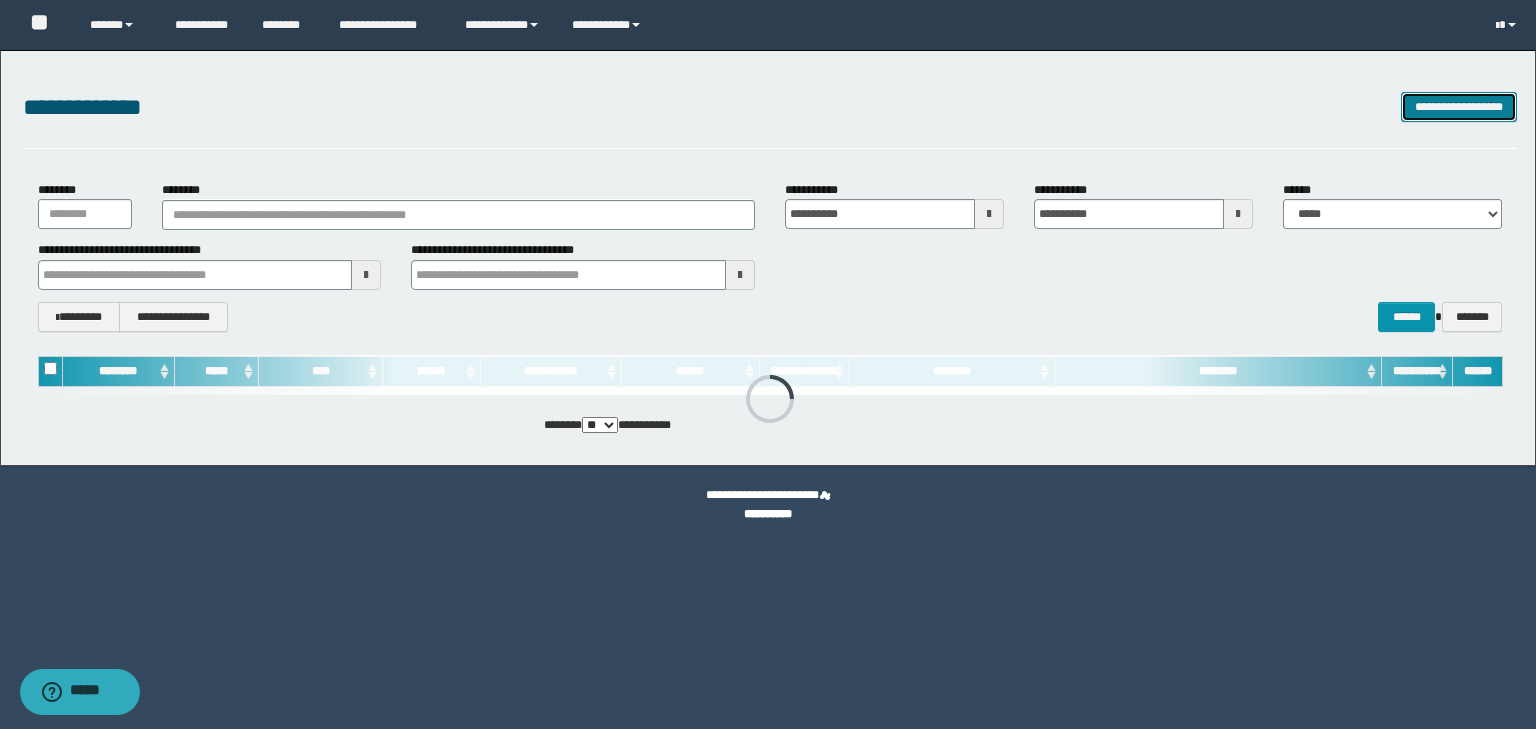 click on "**********" at bounding box center [1459, 107] 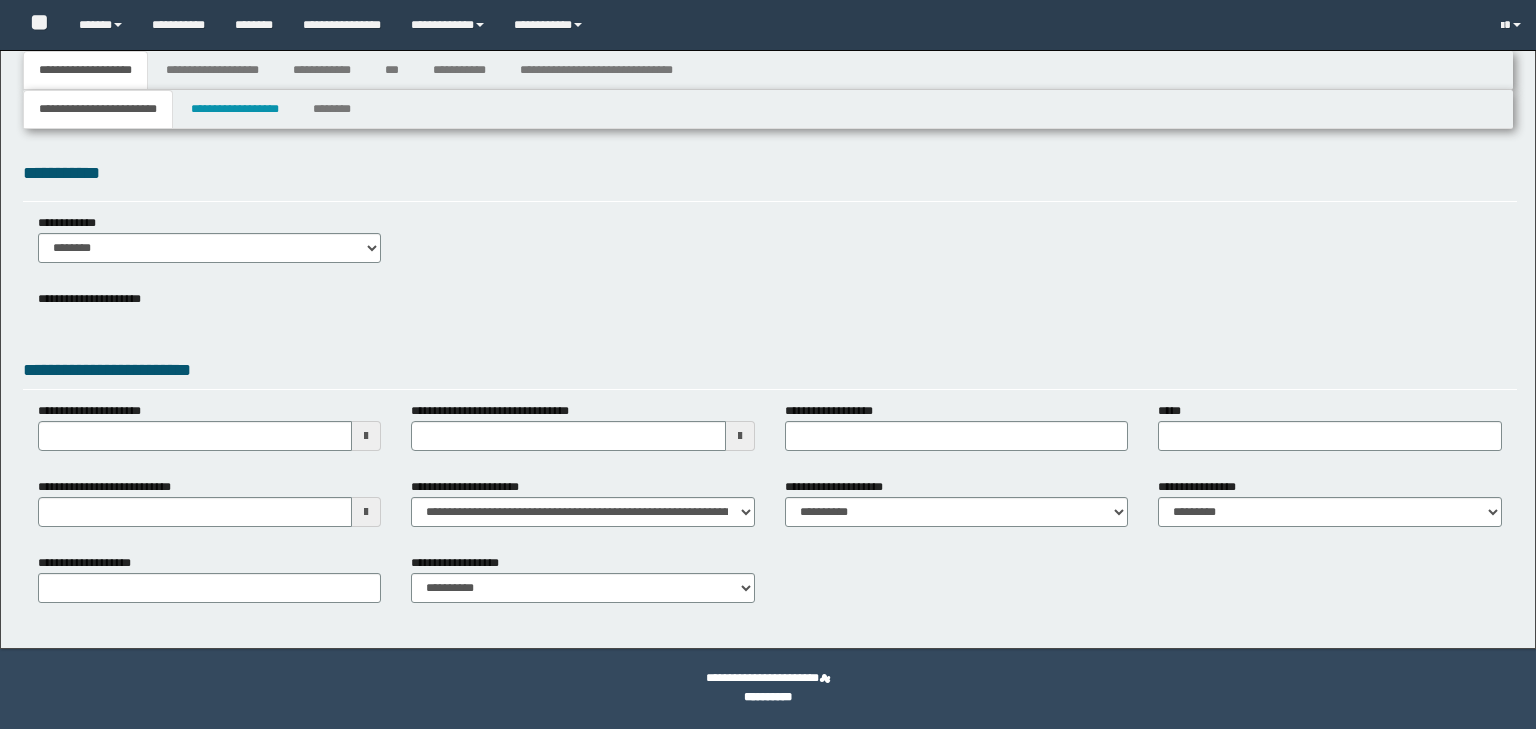 type 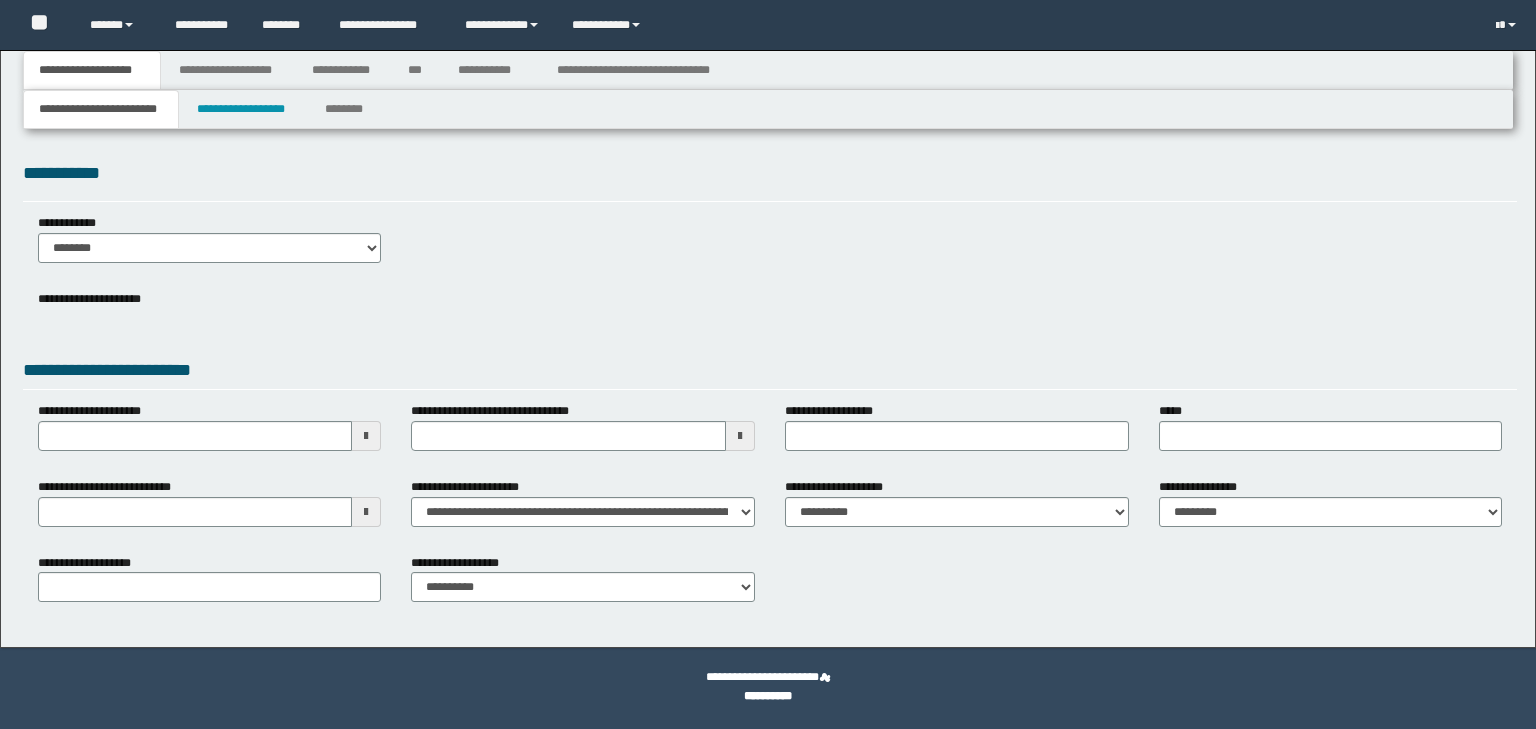 scroll, scrollTop: 0, scrollLeft: 0, axis: both 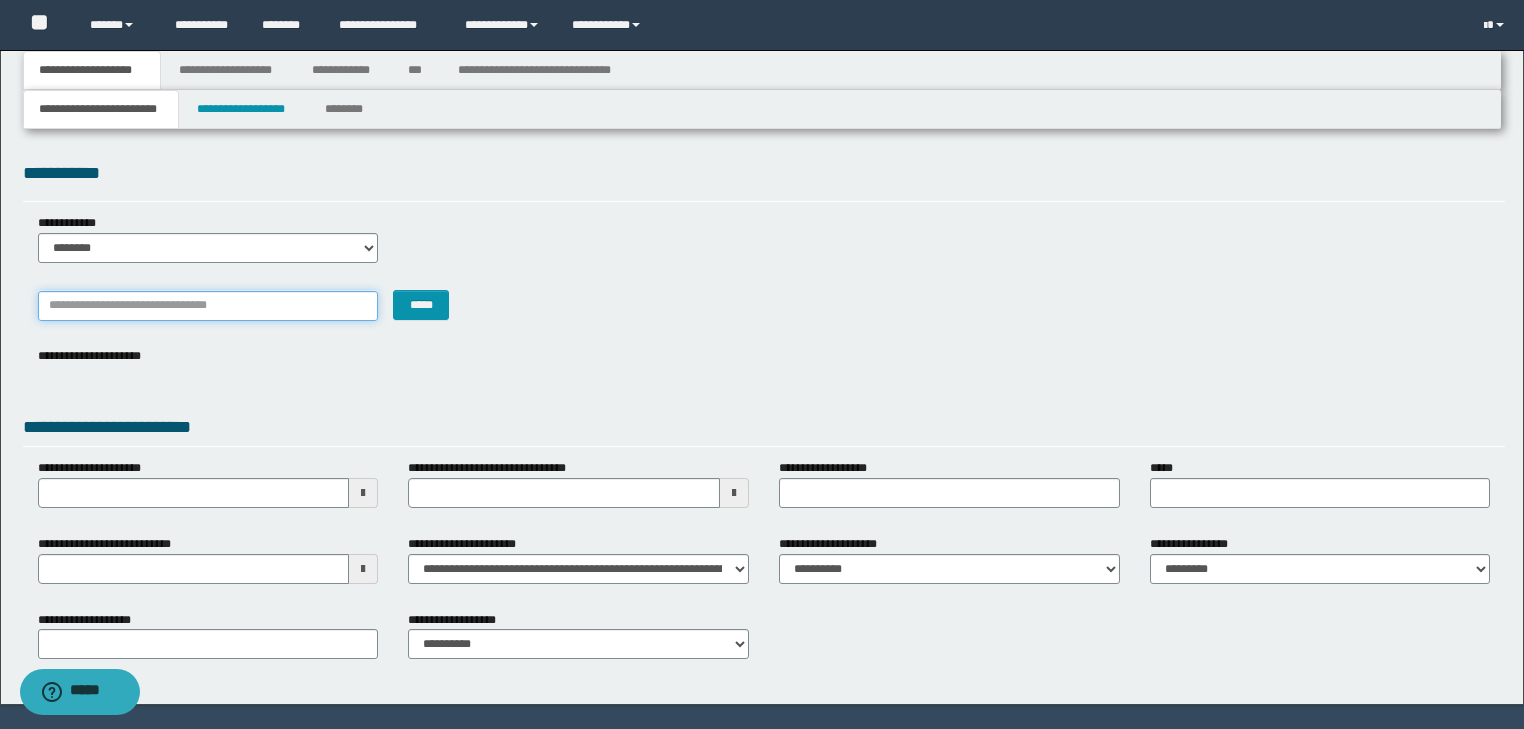 click on "*******" at bounding box center (208, 306) 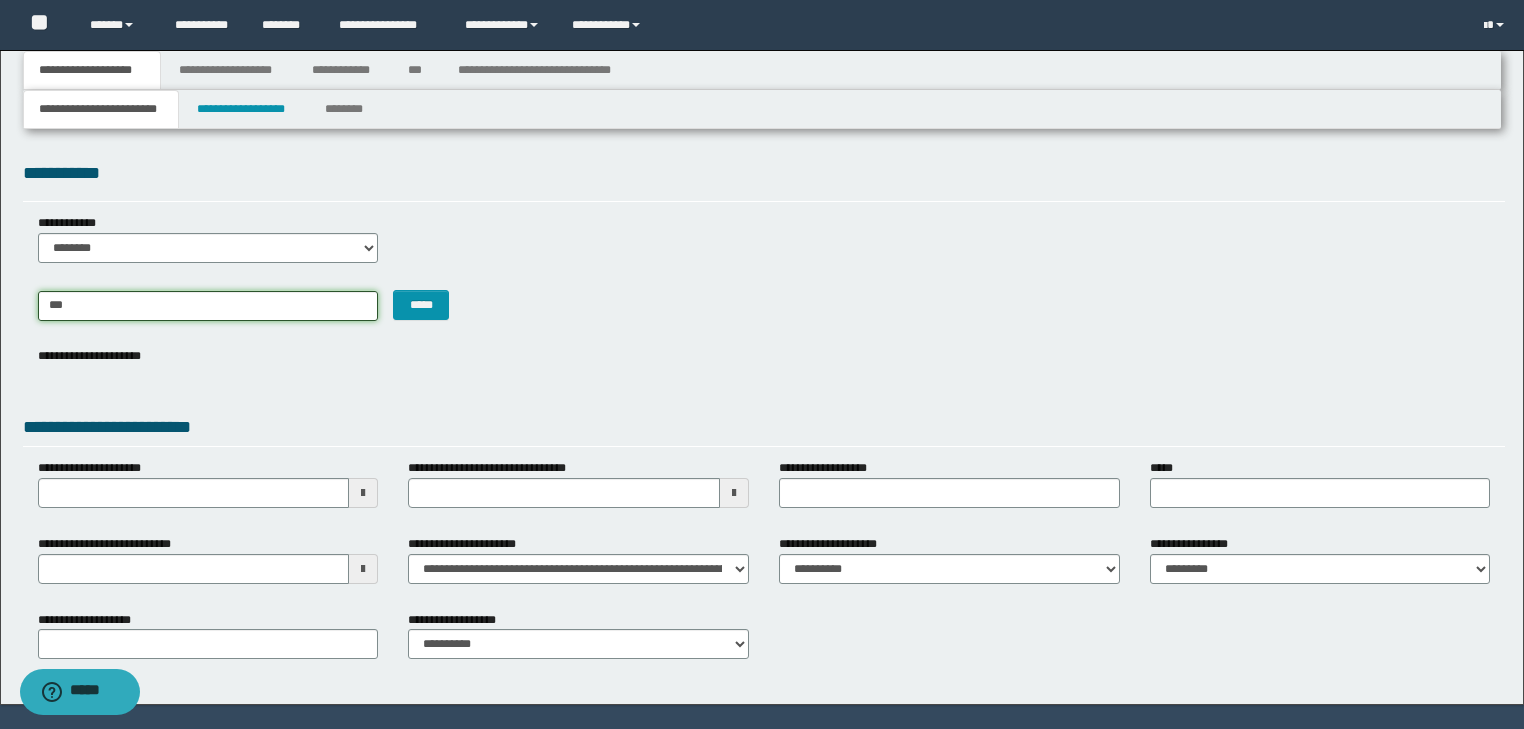 type on "****" 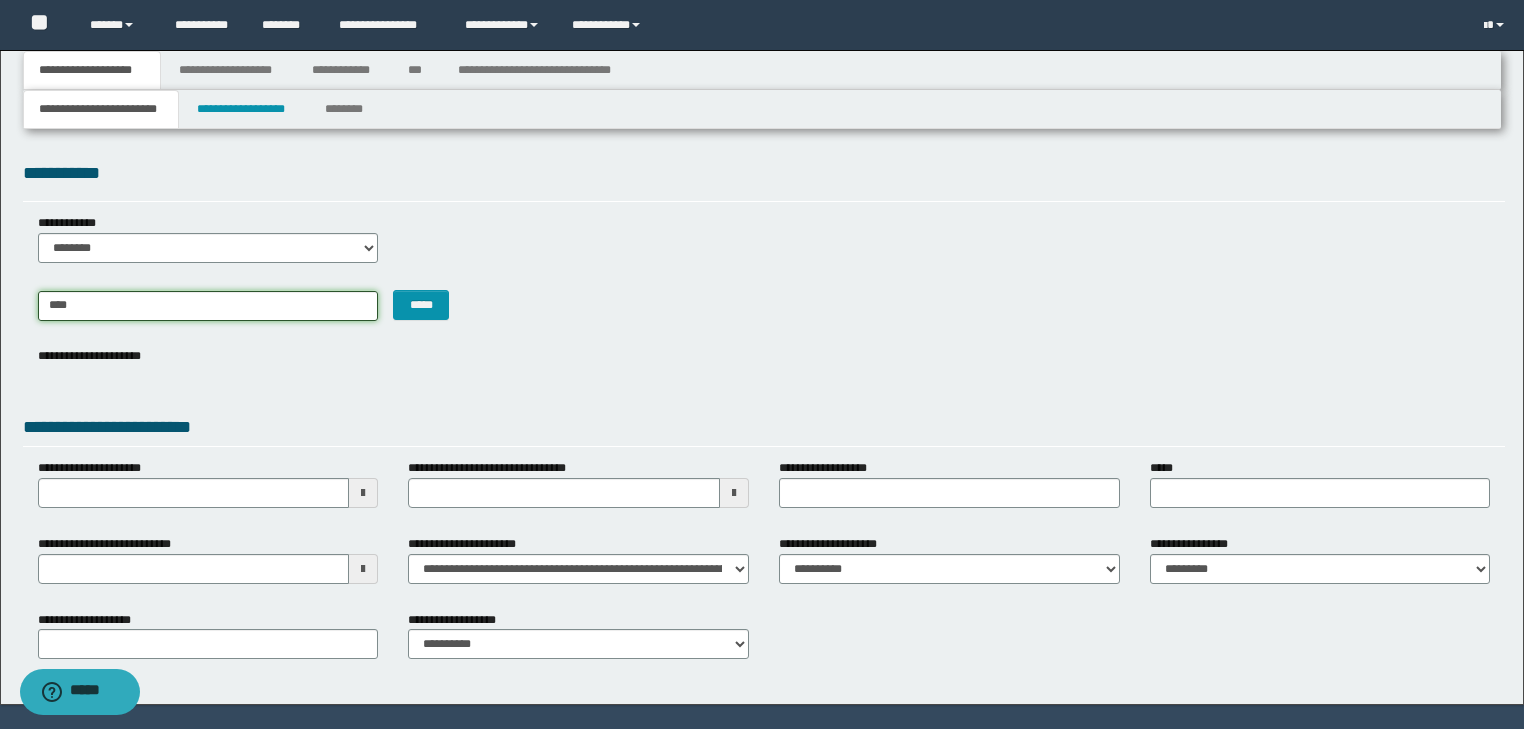 type on "**********" 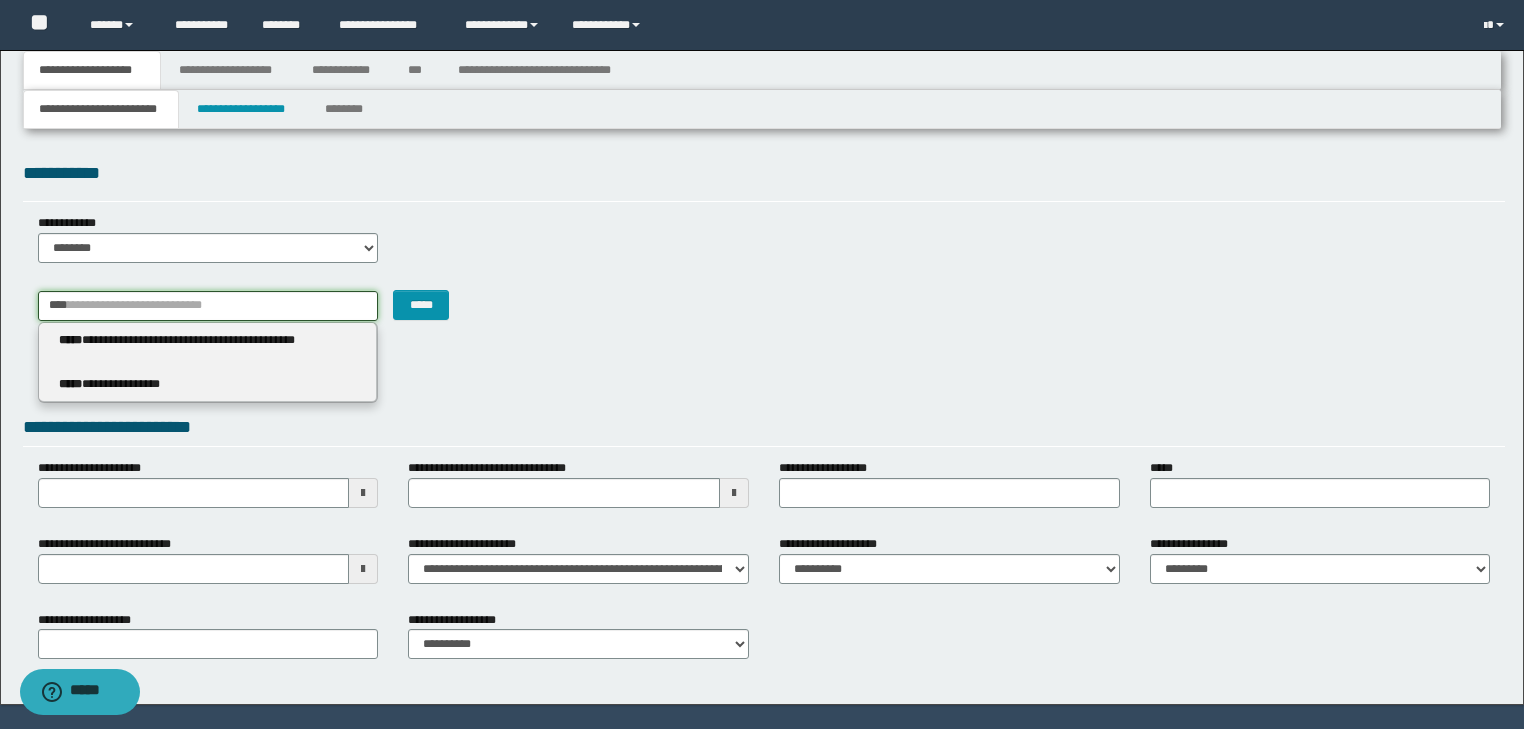 type on "****" 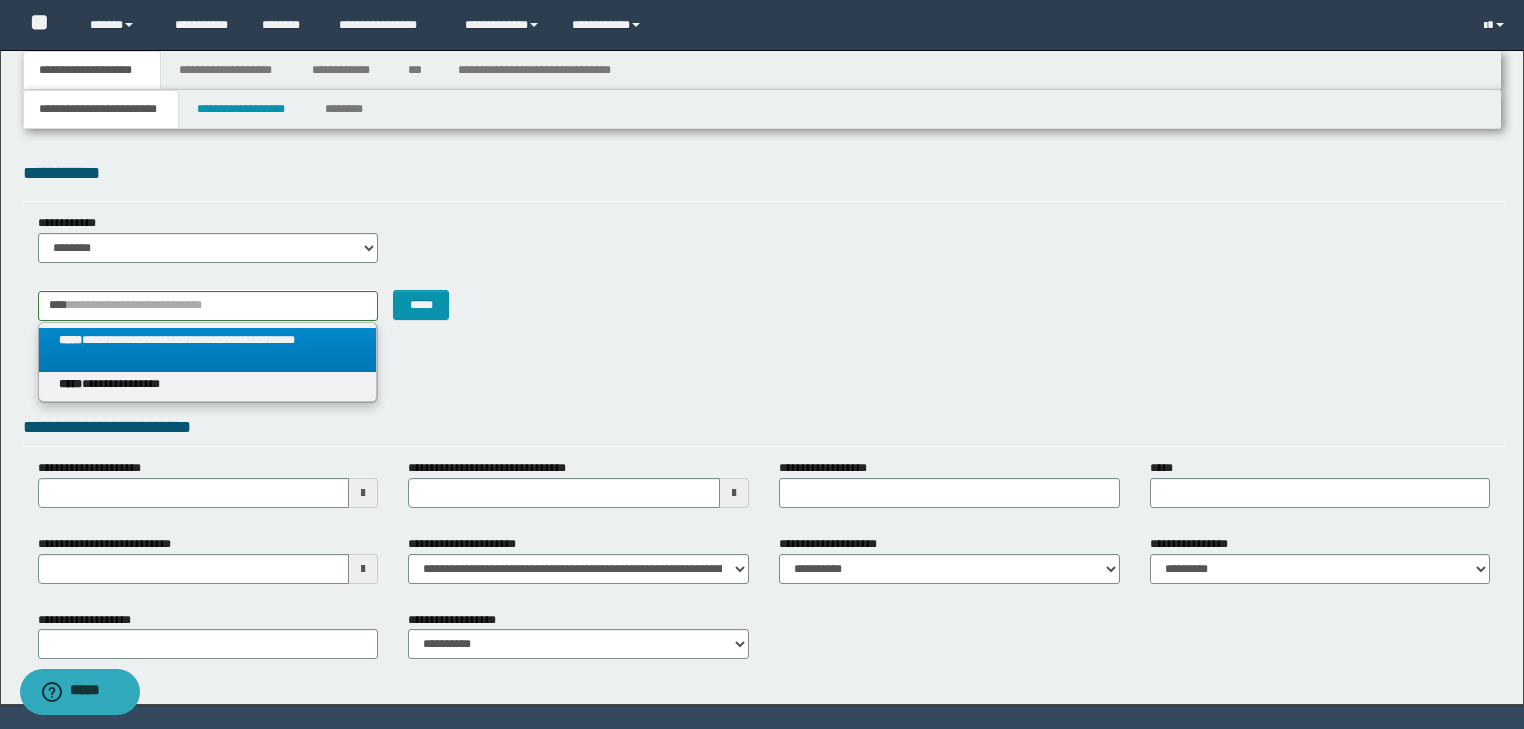 click on "**********" at bounding box center [208, 350] 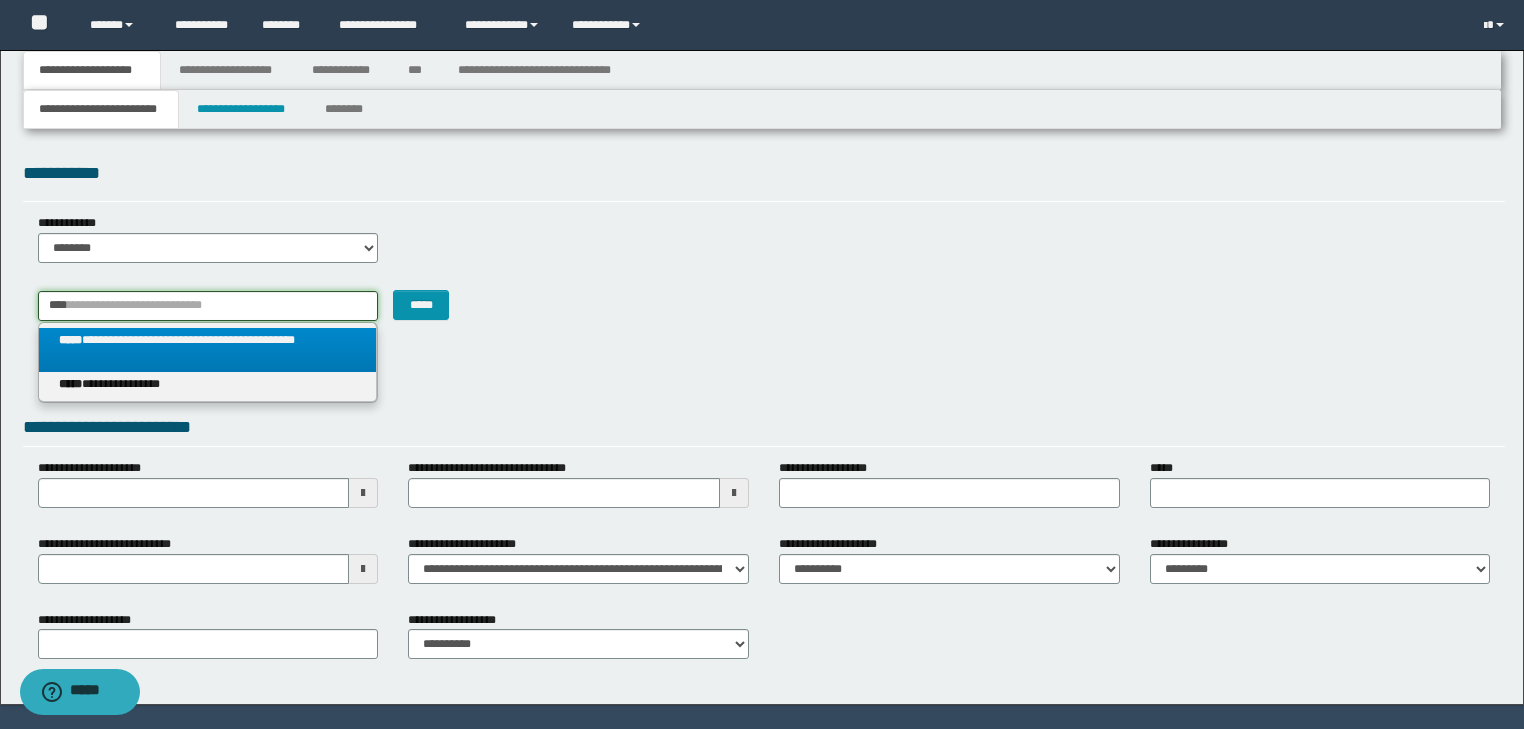 type 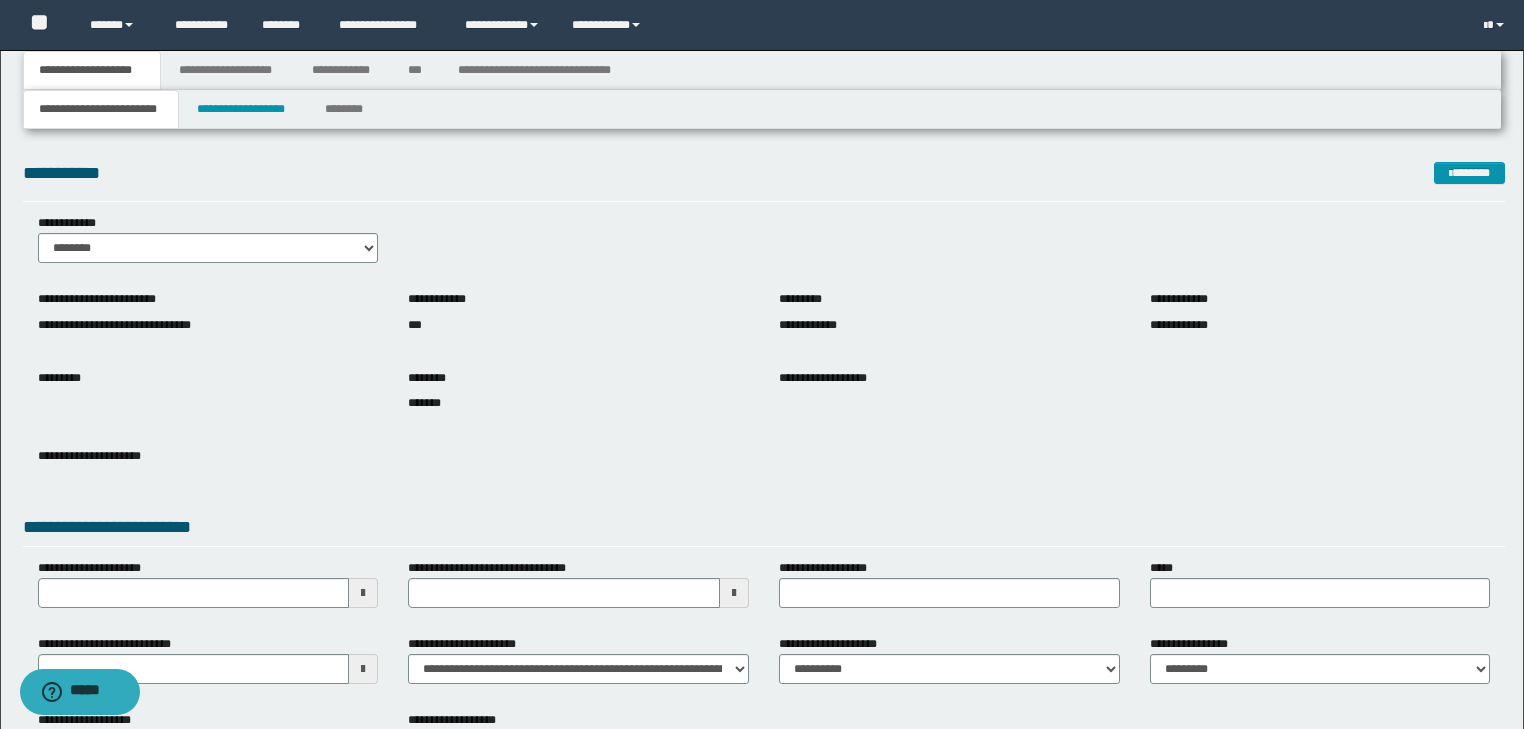 type 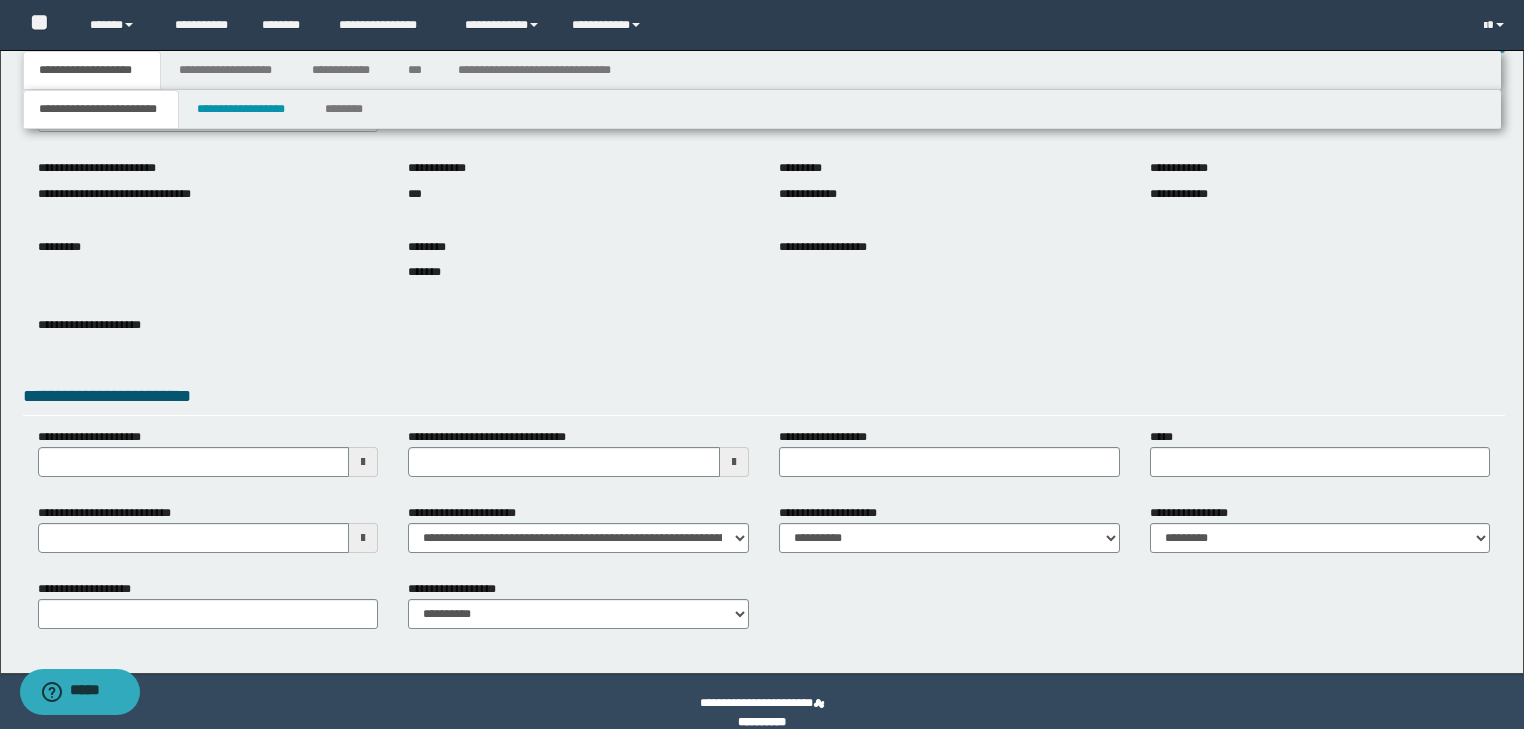 scroll, scrollTop: 154, scrollLeft: 0, axis: vertical 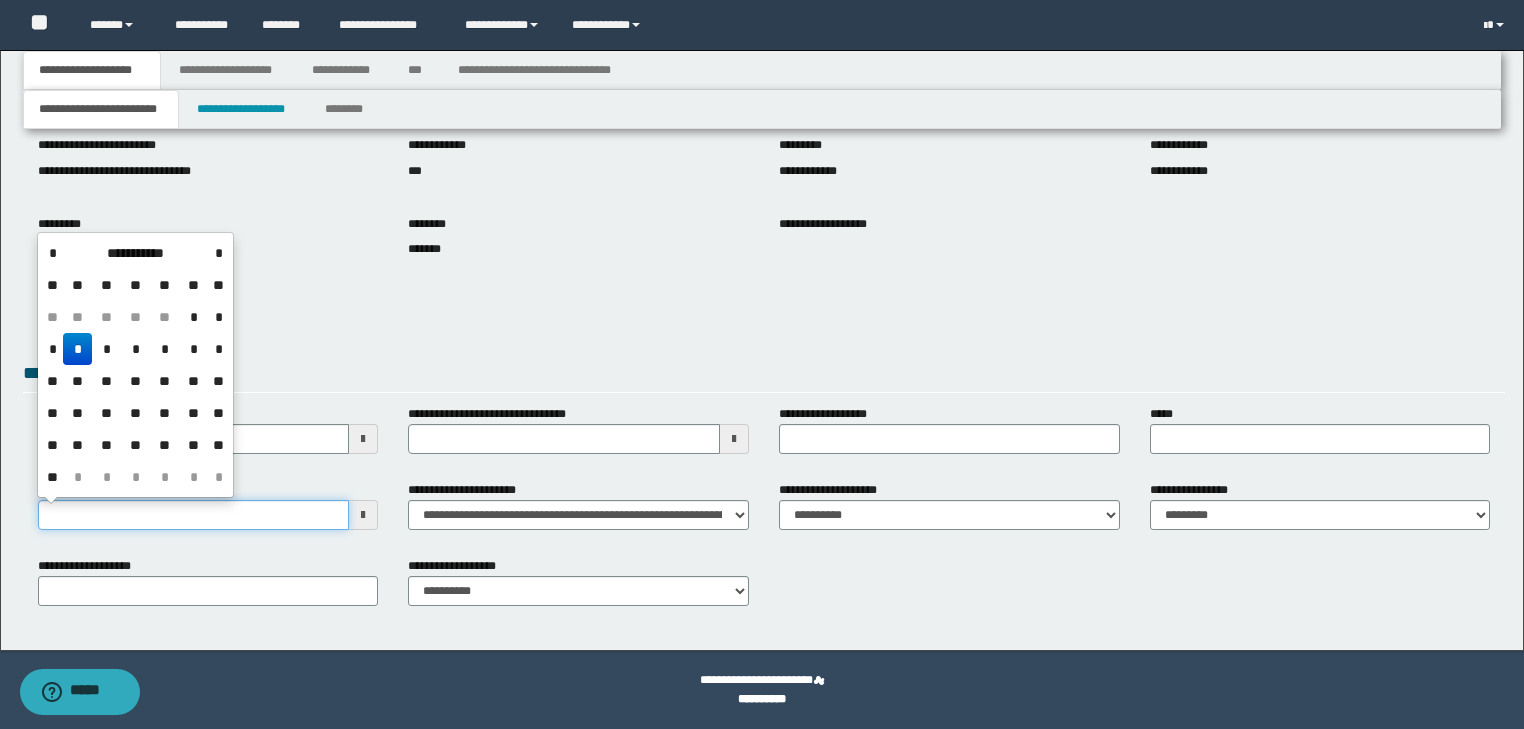 click on "**********" at bounding box center (194, 515) 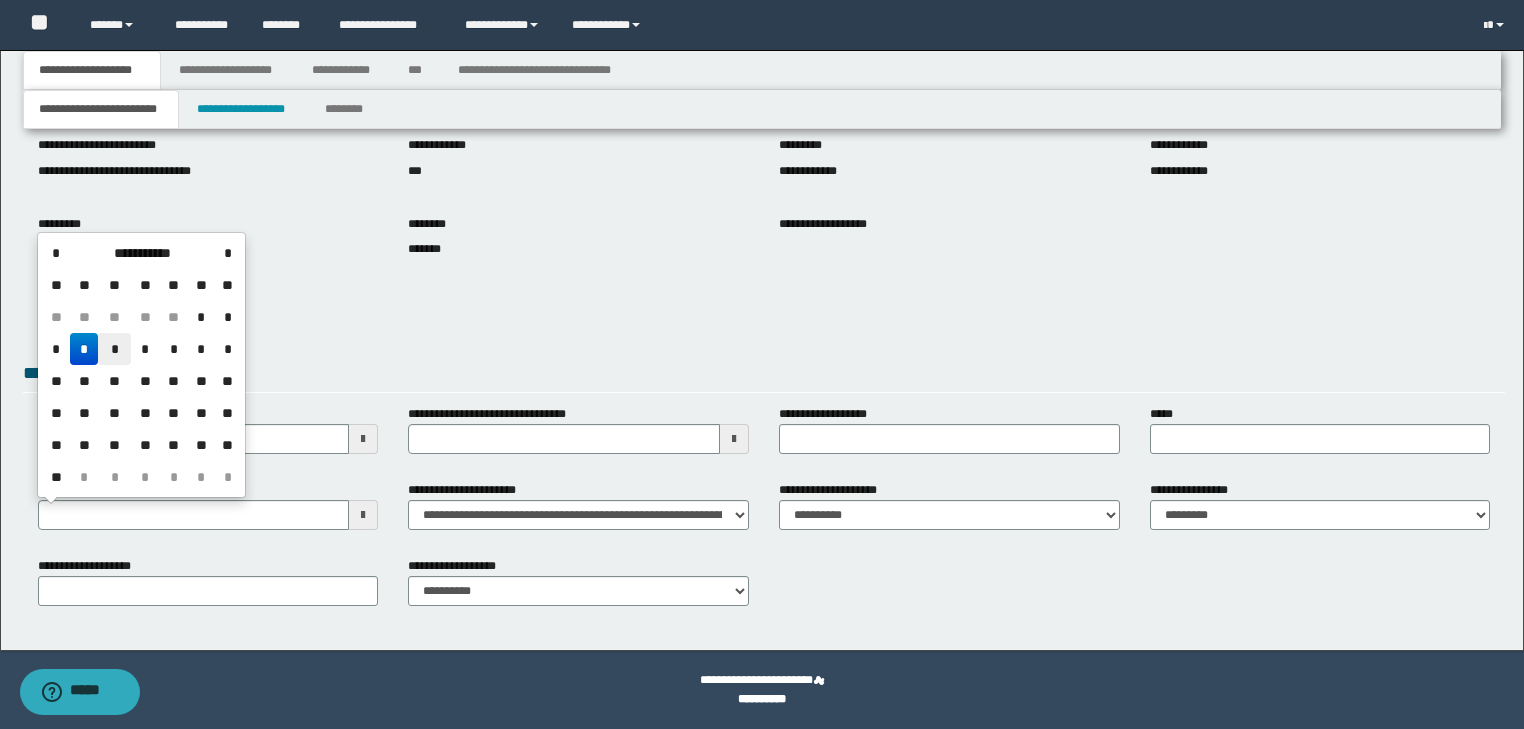 click on "*" at bounding box center (114, 349) 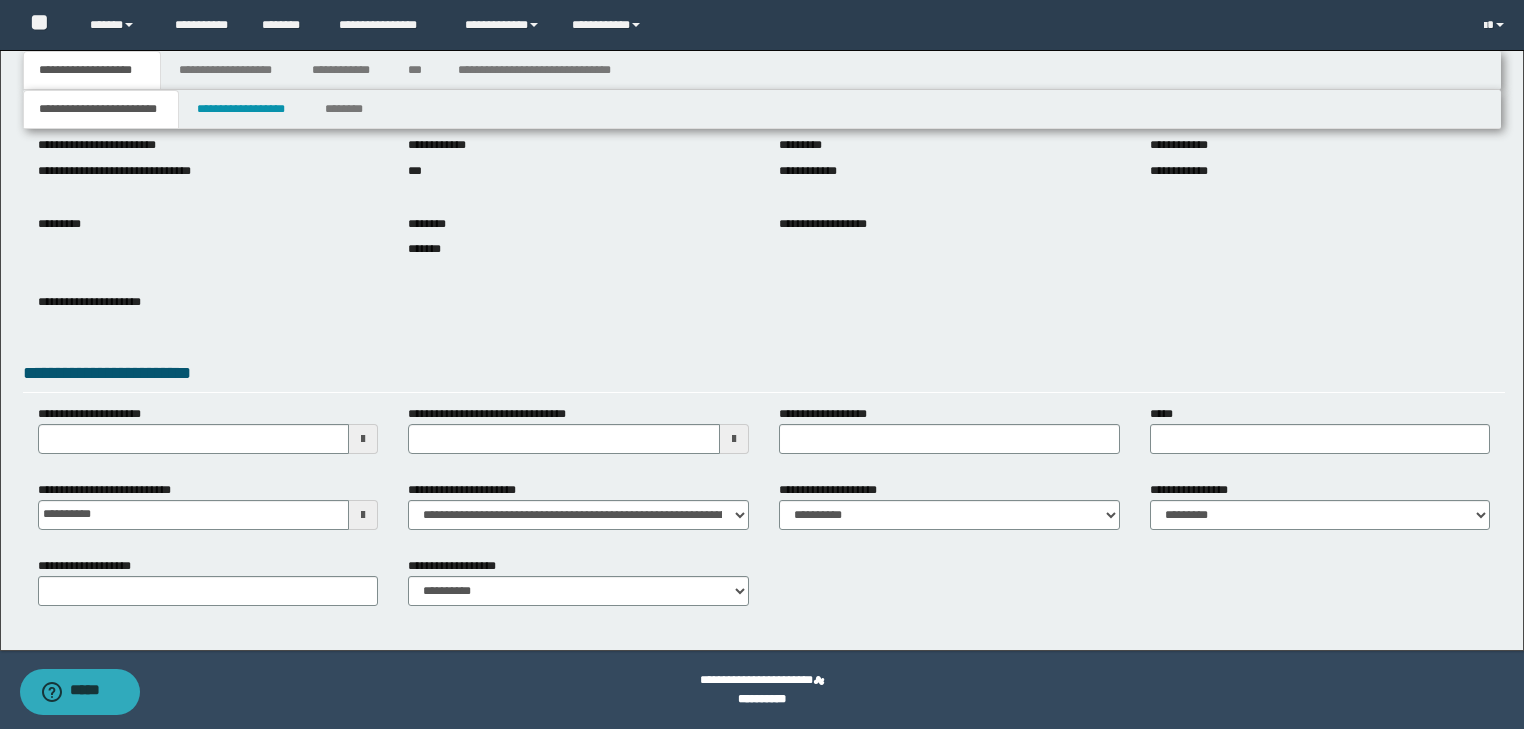 type 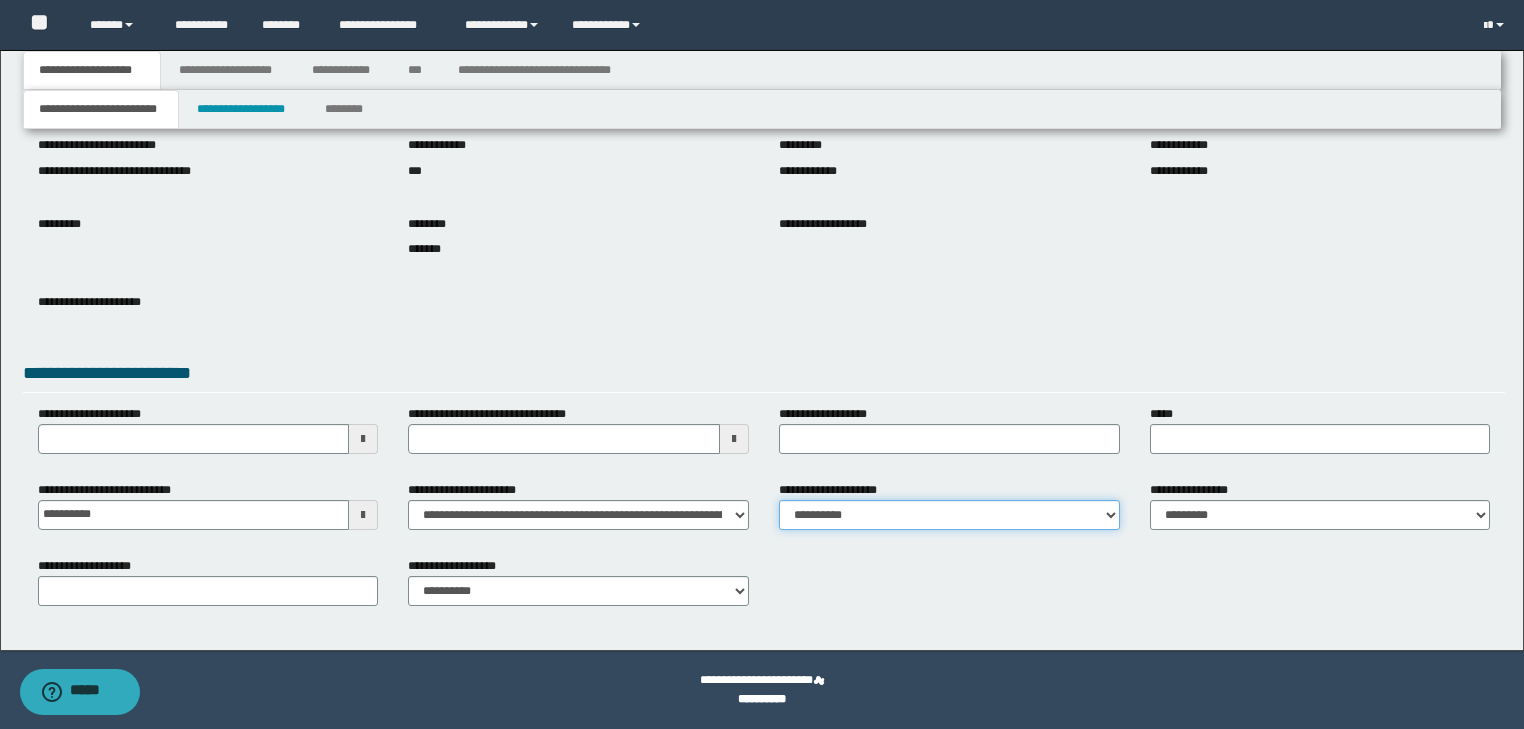click on "**********" at bounding box center [949, 515] 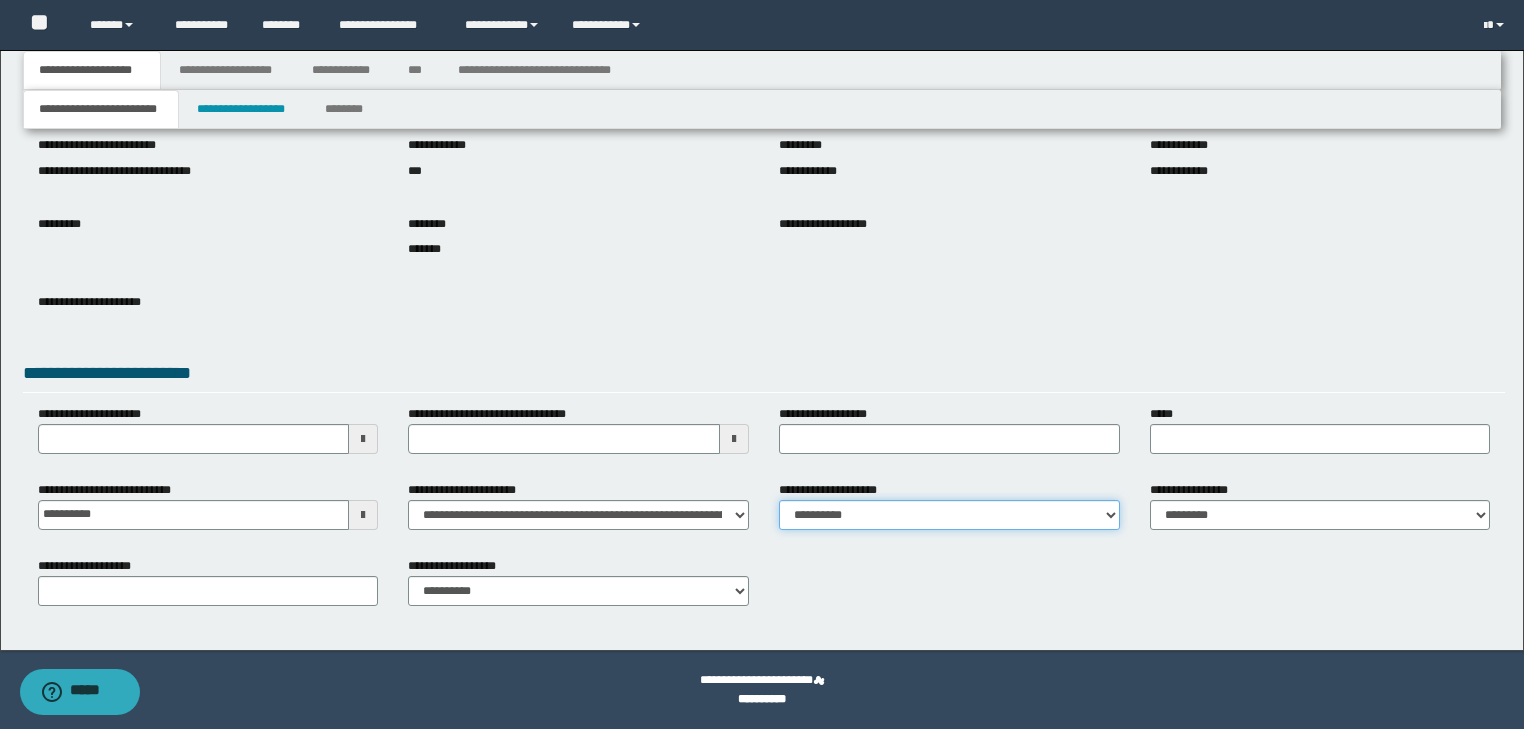 select on "*" 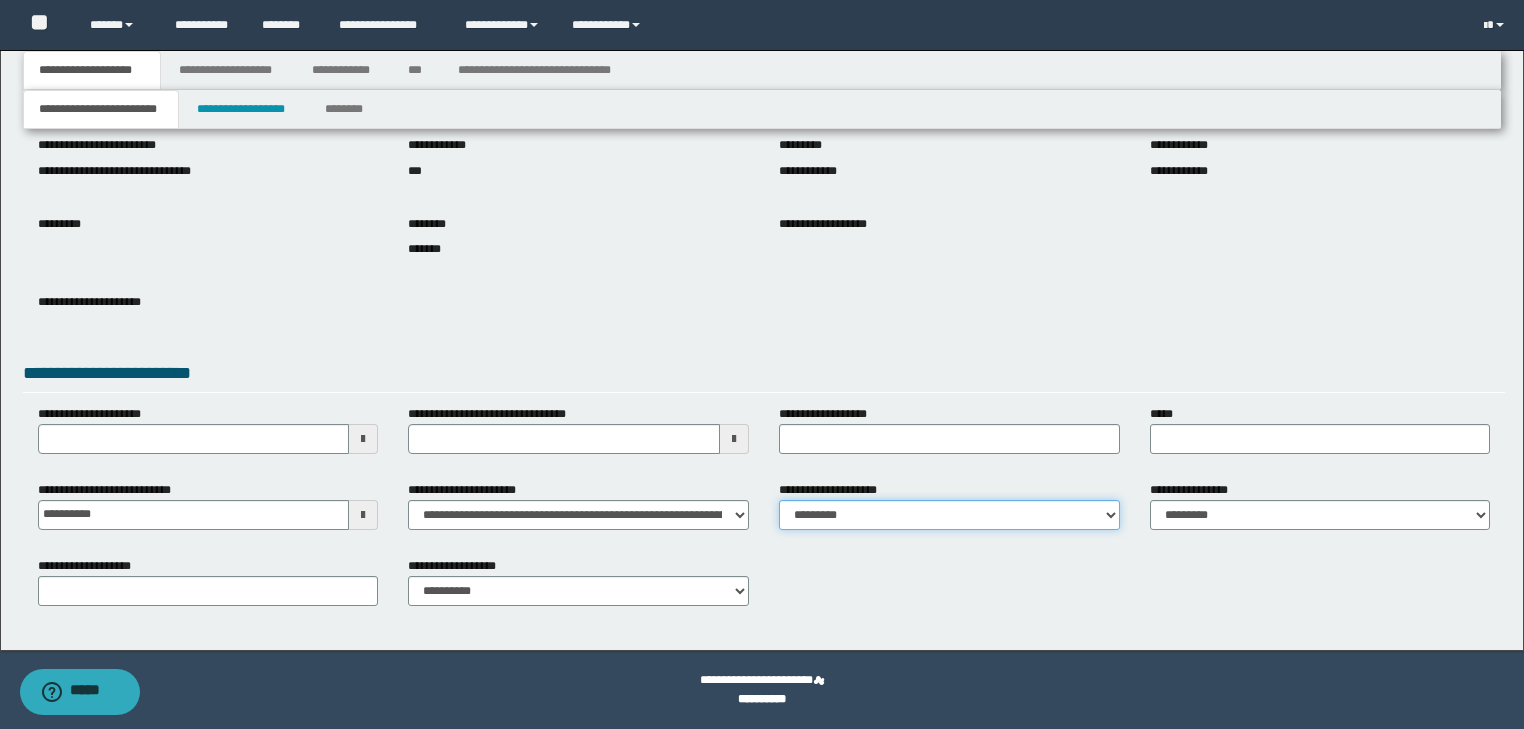 click on "**********" at bounding box center (949, 515) 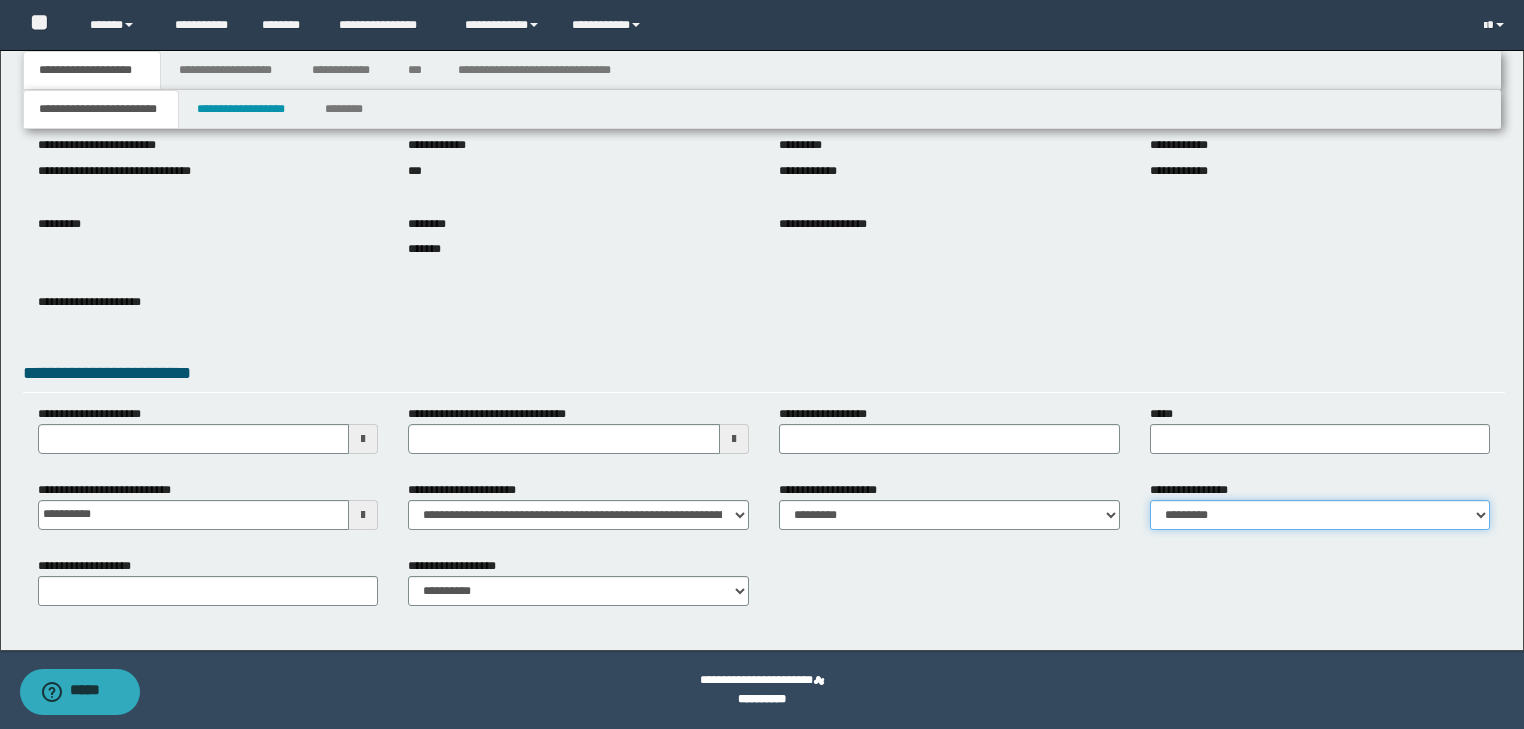 click on "**********" at bounding box center (1320, 515) 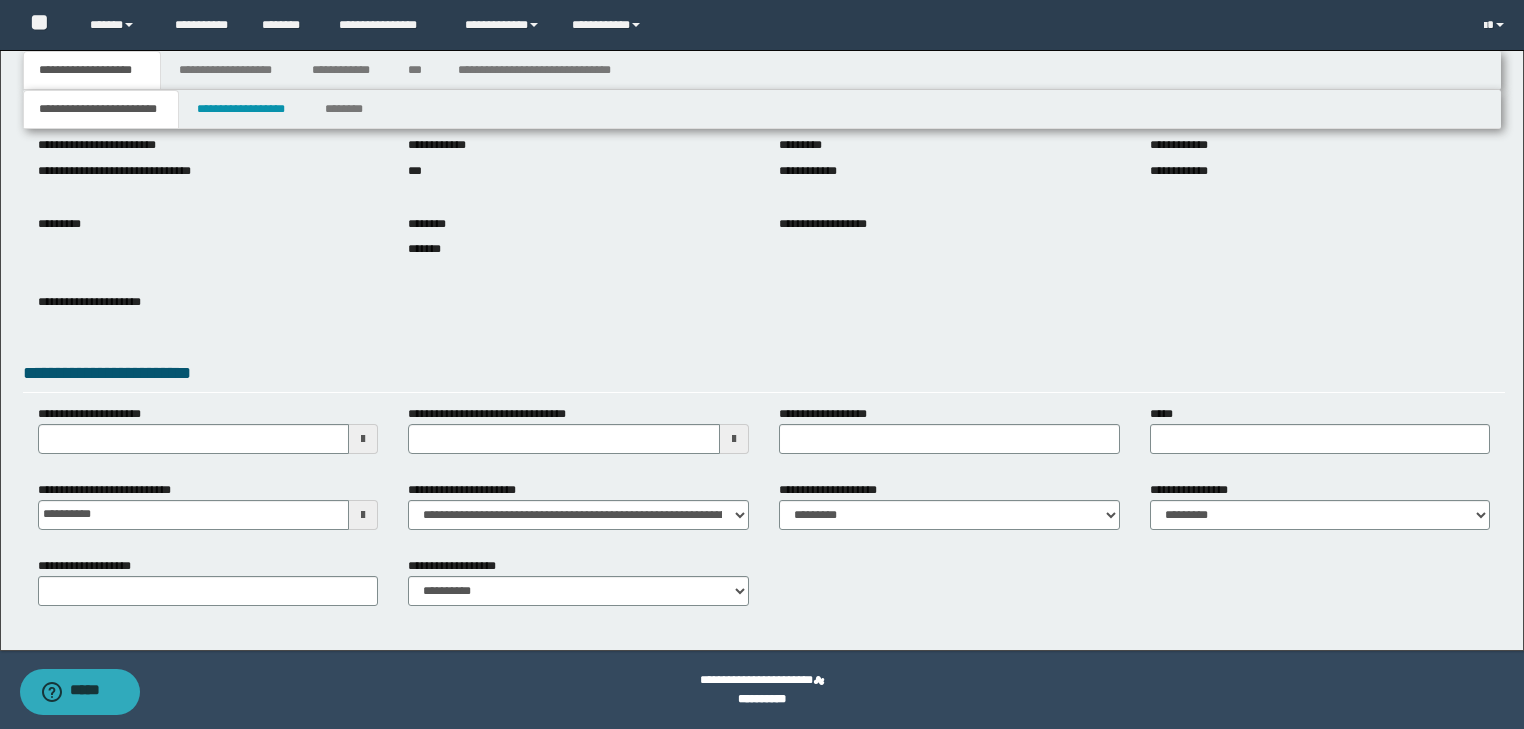 click on "**********" at bounding box center (208, 581) 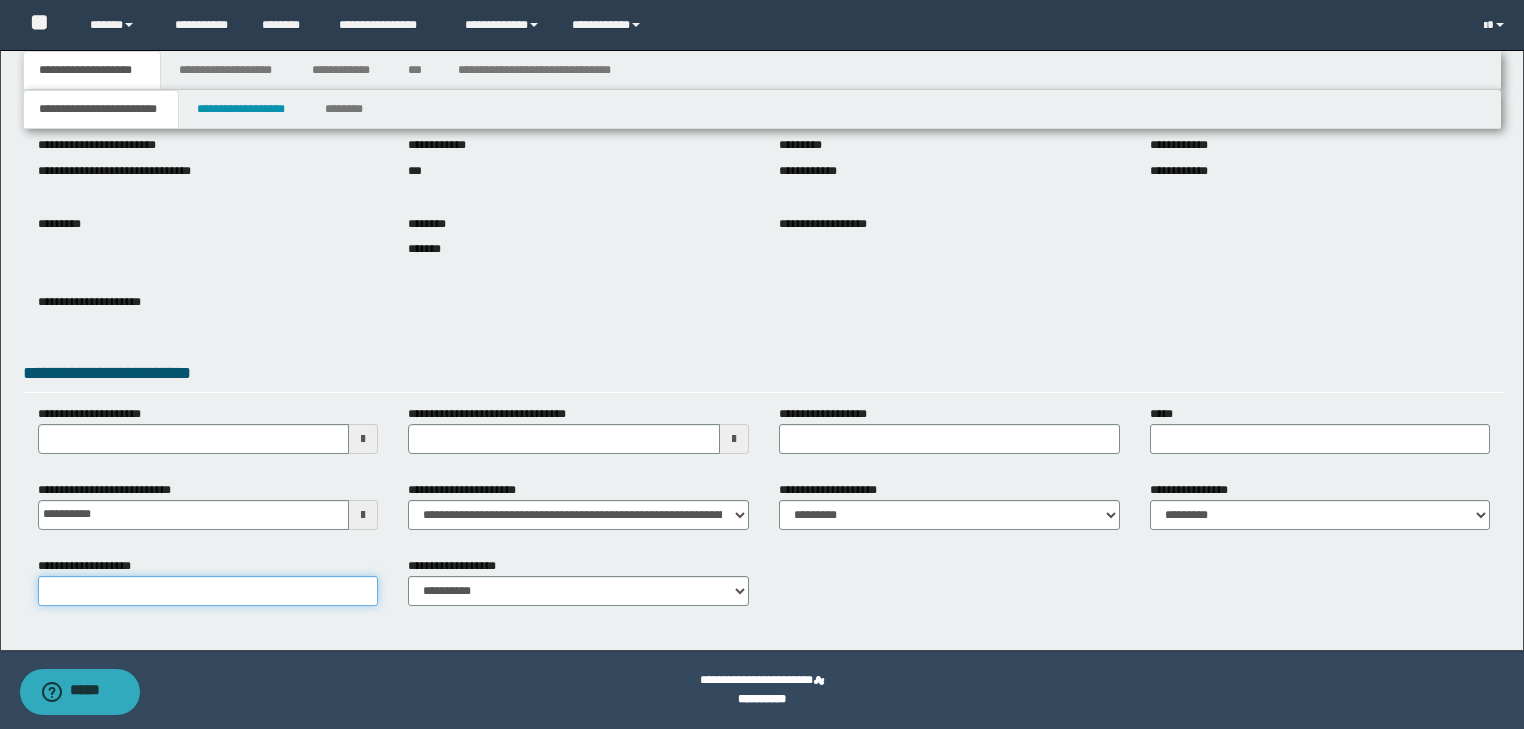 click on "**********" at bounding box center (208, 591) 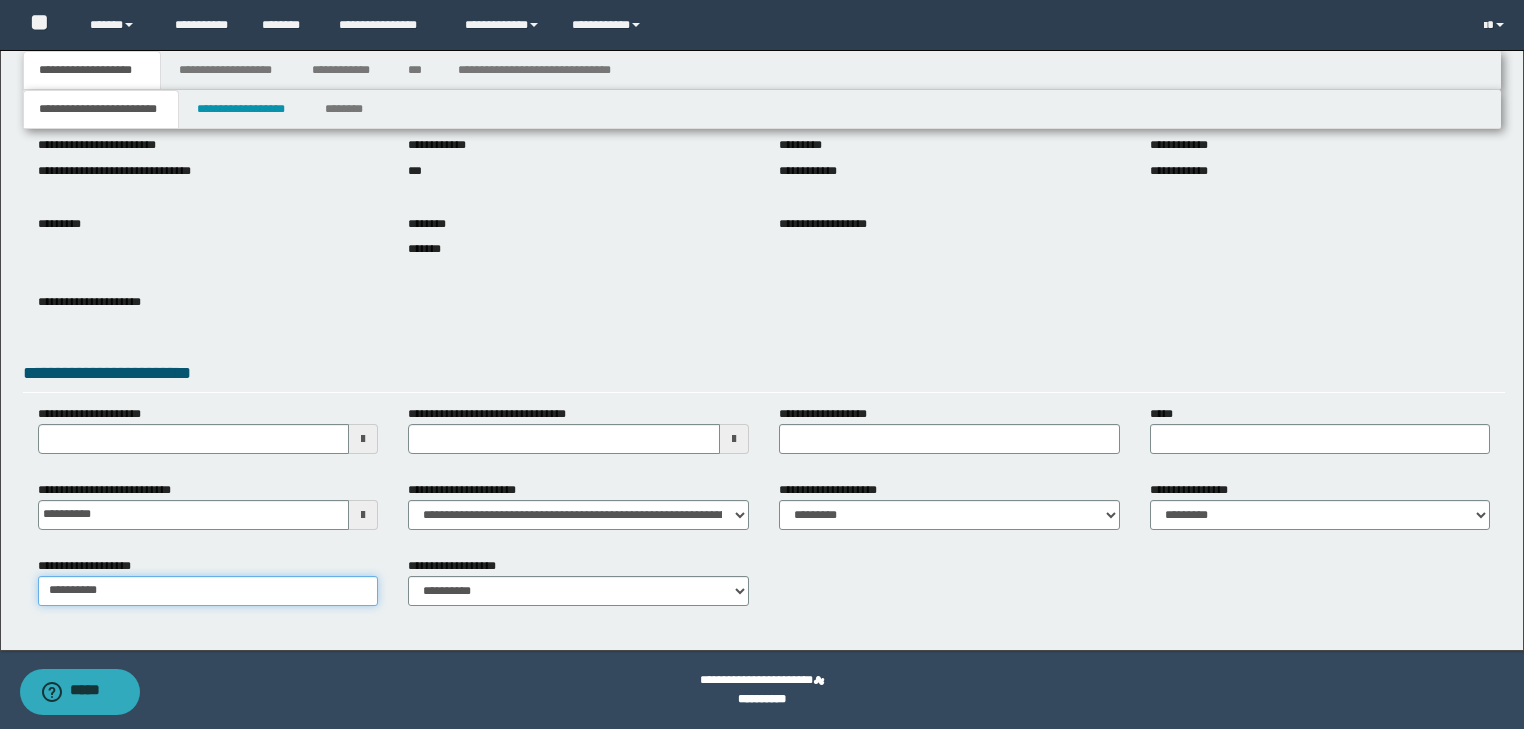 type on "**********" 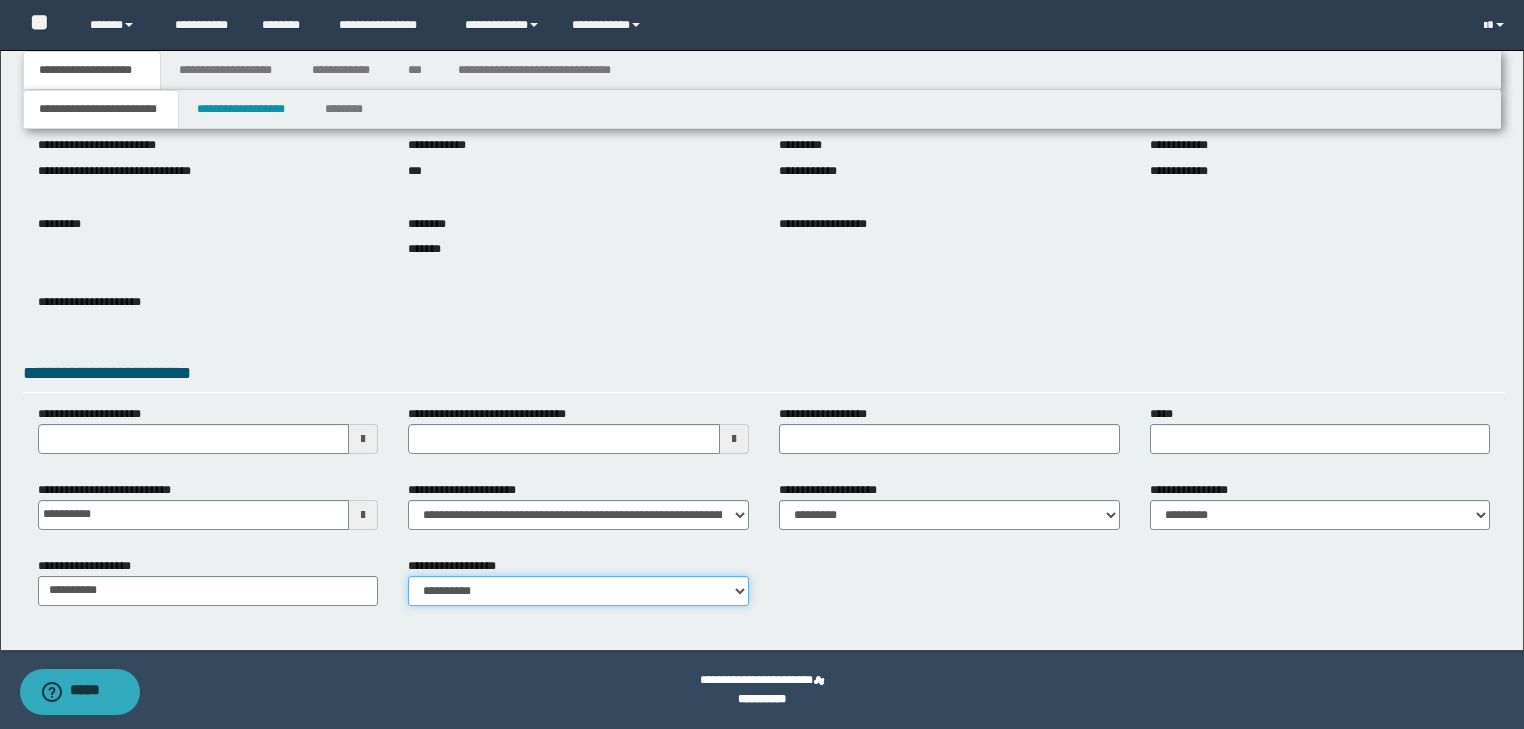 click on "**********" at bounding box center [578, 591] 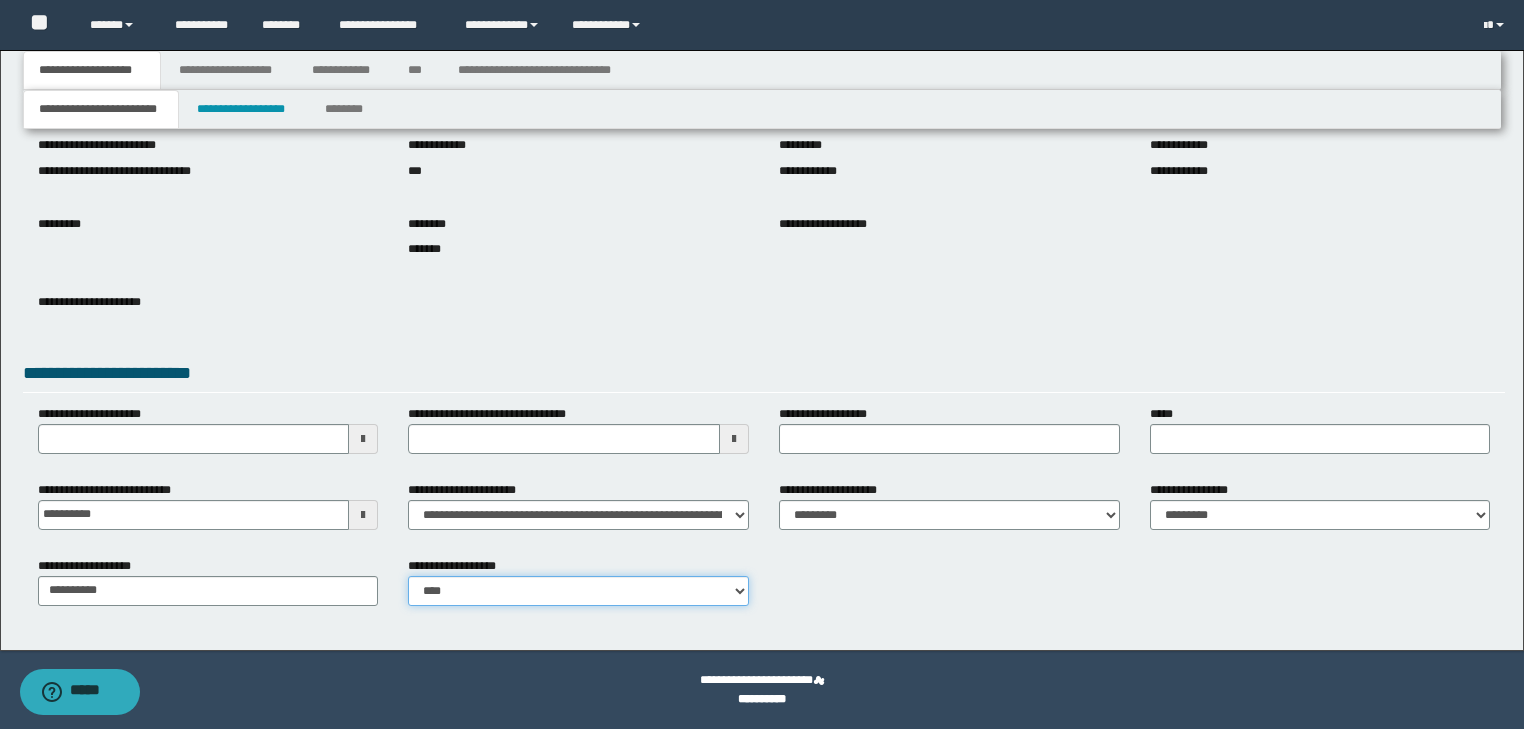 click on "**********" at bounding box center [578, 591] 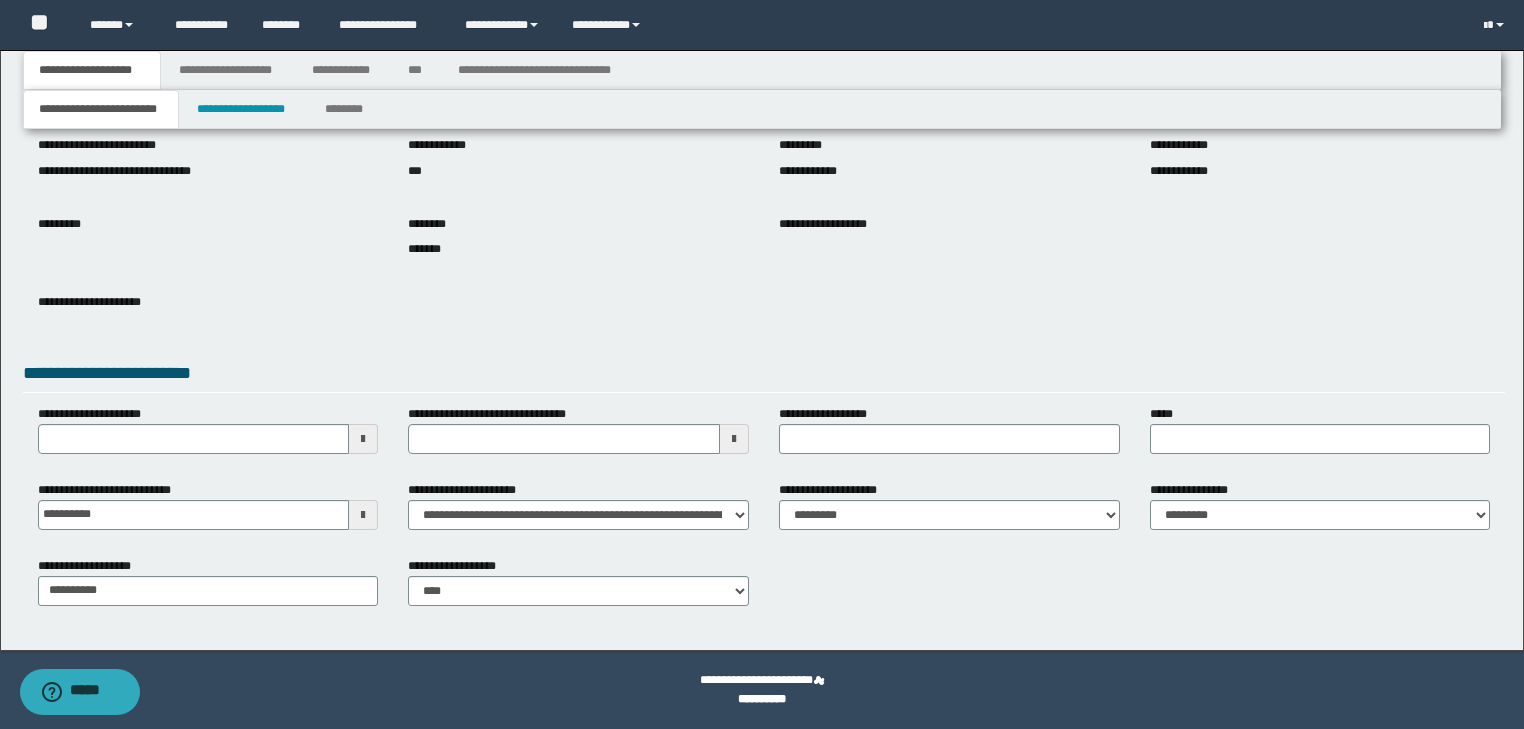click on "**********" at bounding box center [764, 589] 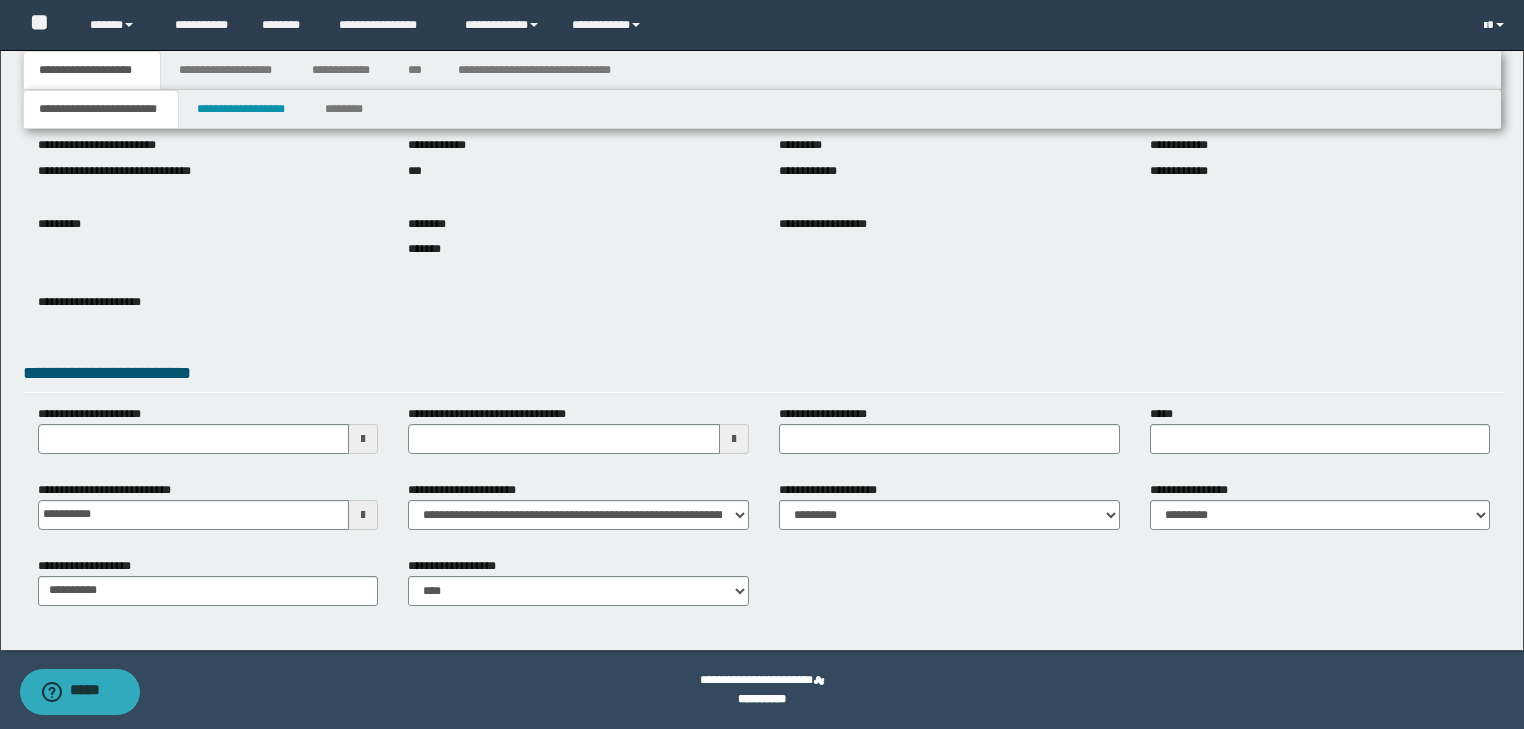 type 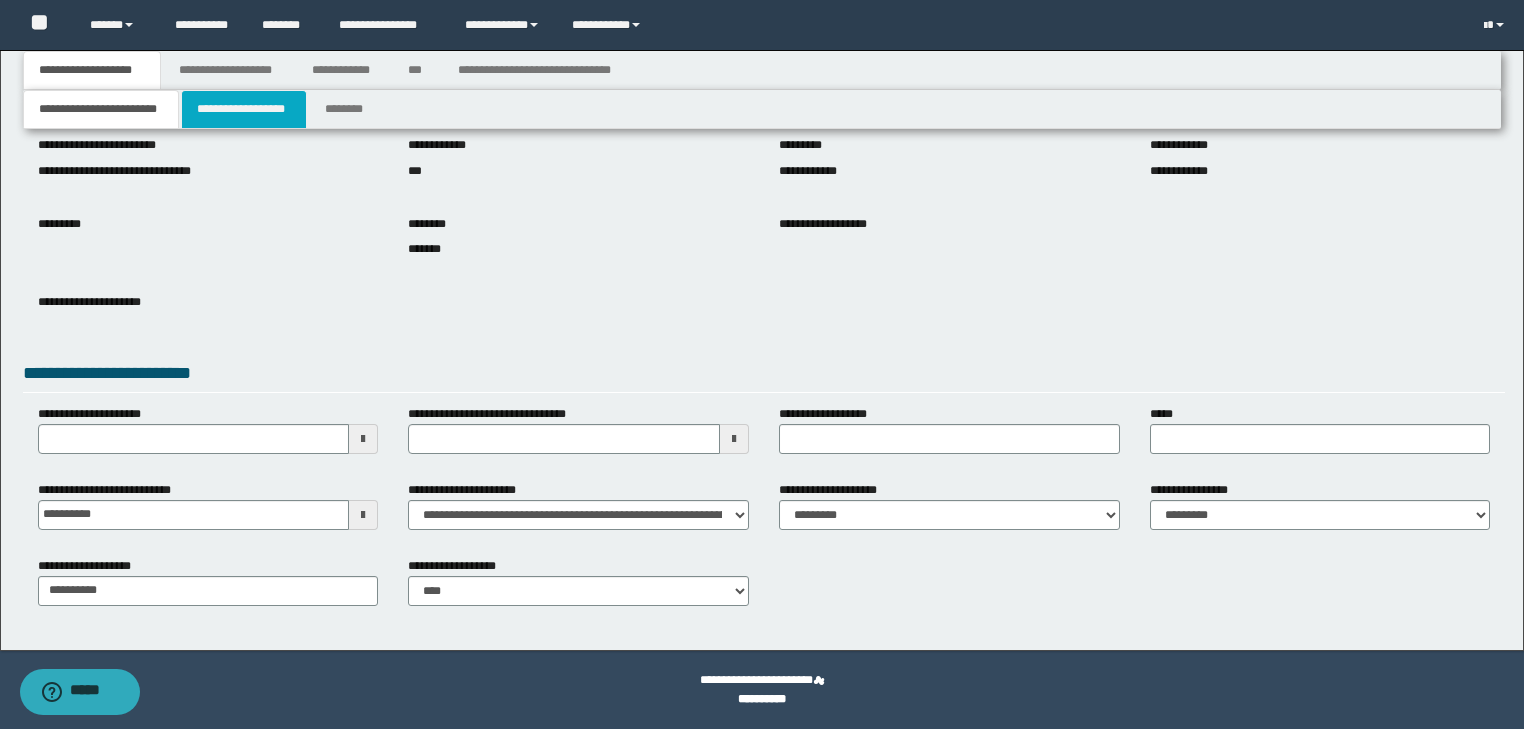 click on "**********" at bounding box center [244, 109] 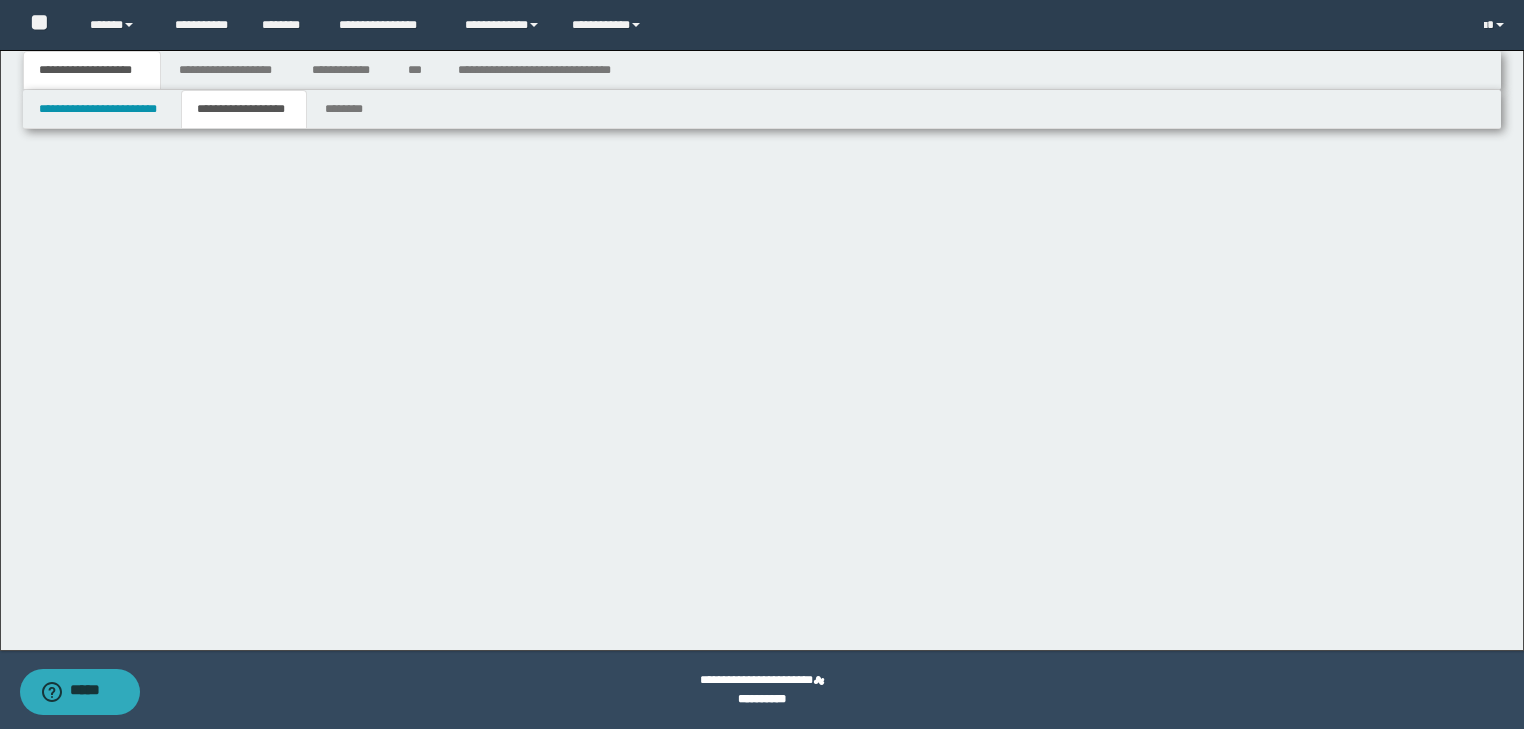 scroll, scrollTop: 0, scrollLeft: 0, axis: both 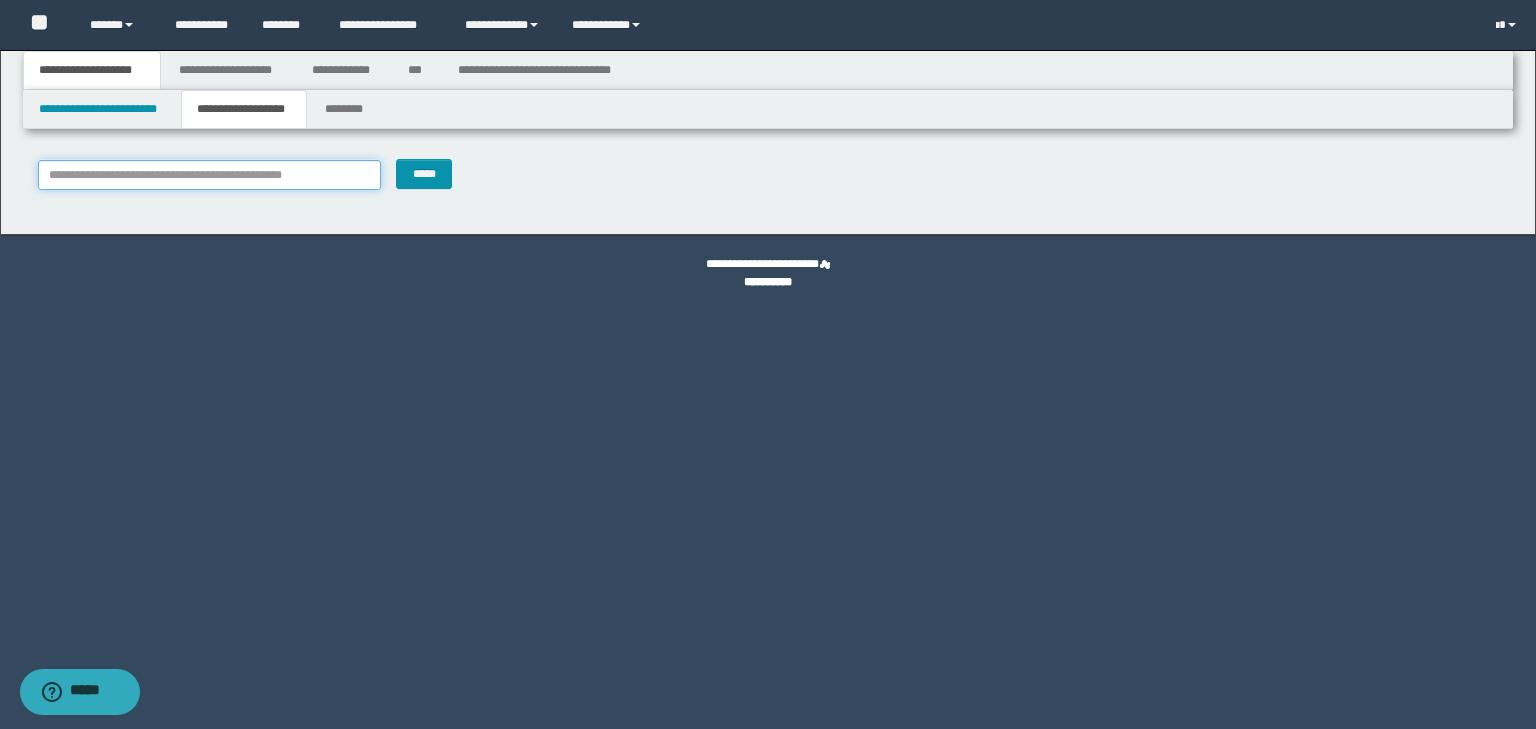 click on "**********" at bounding box center [210, 175] 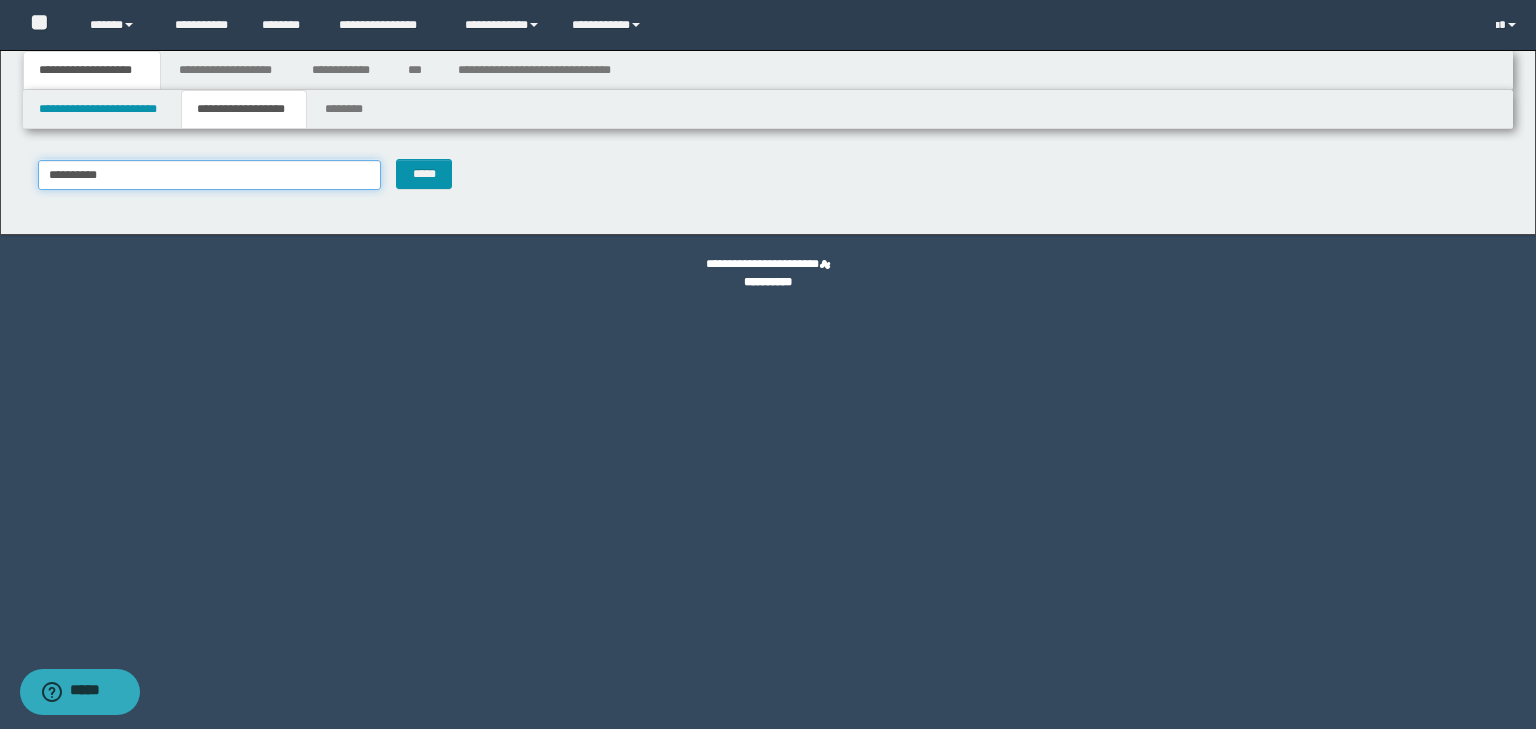 type on "**********" 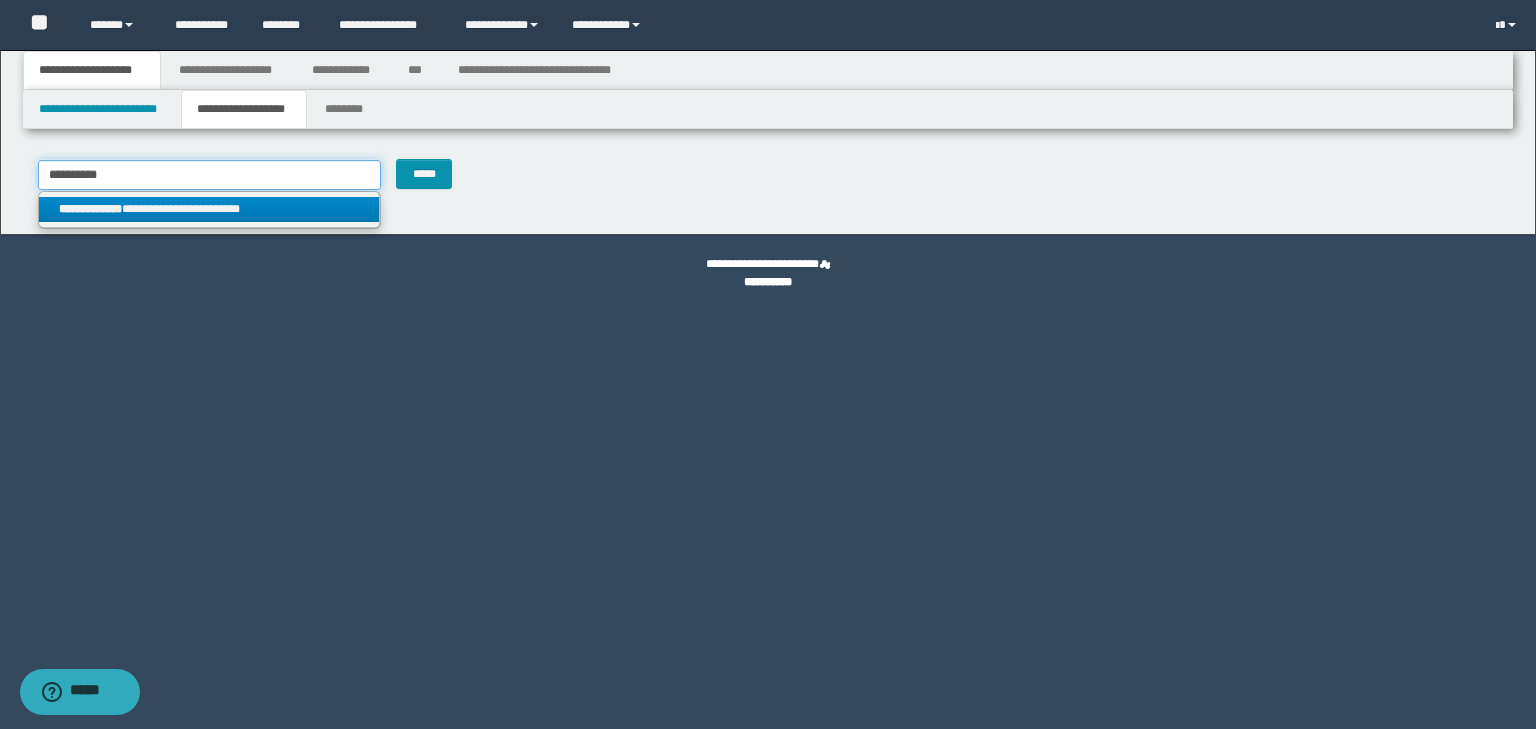 type on "**********" 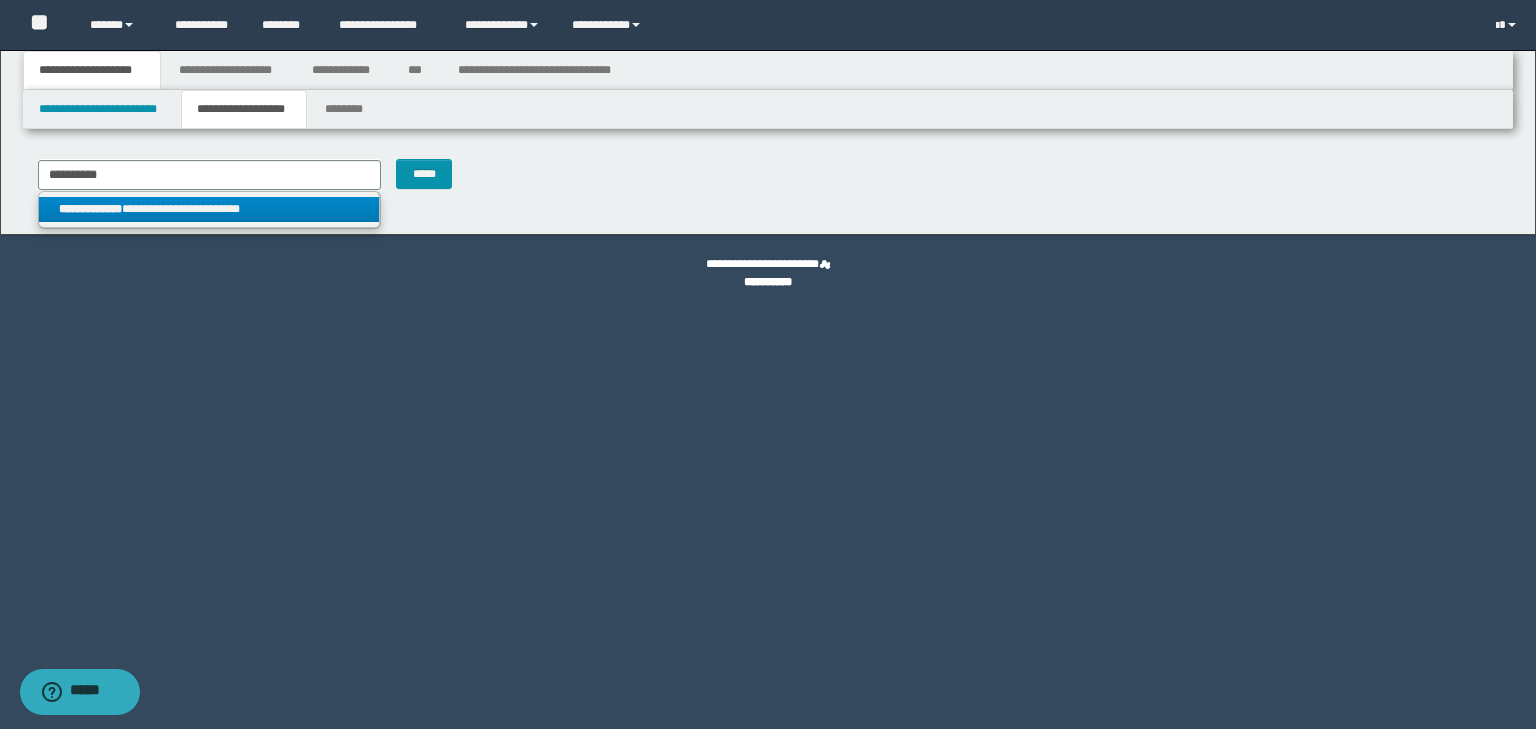 click on "**********" at bounding box center (209, 209) 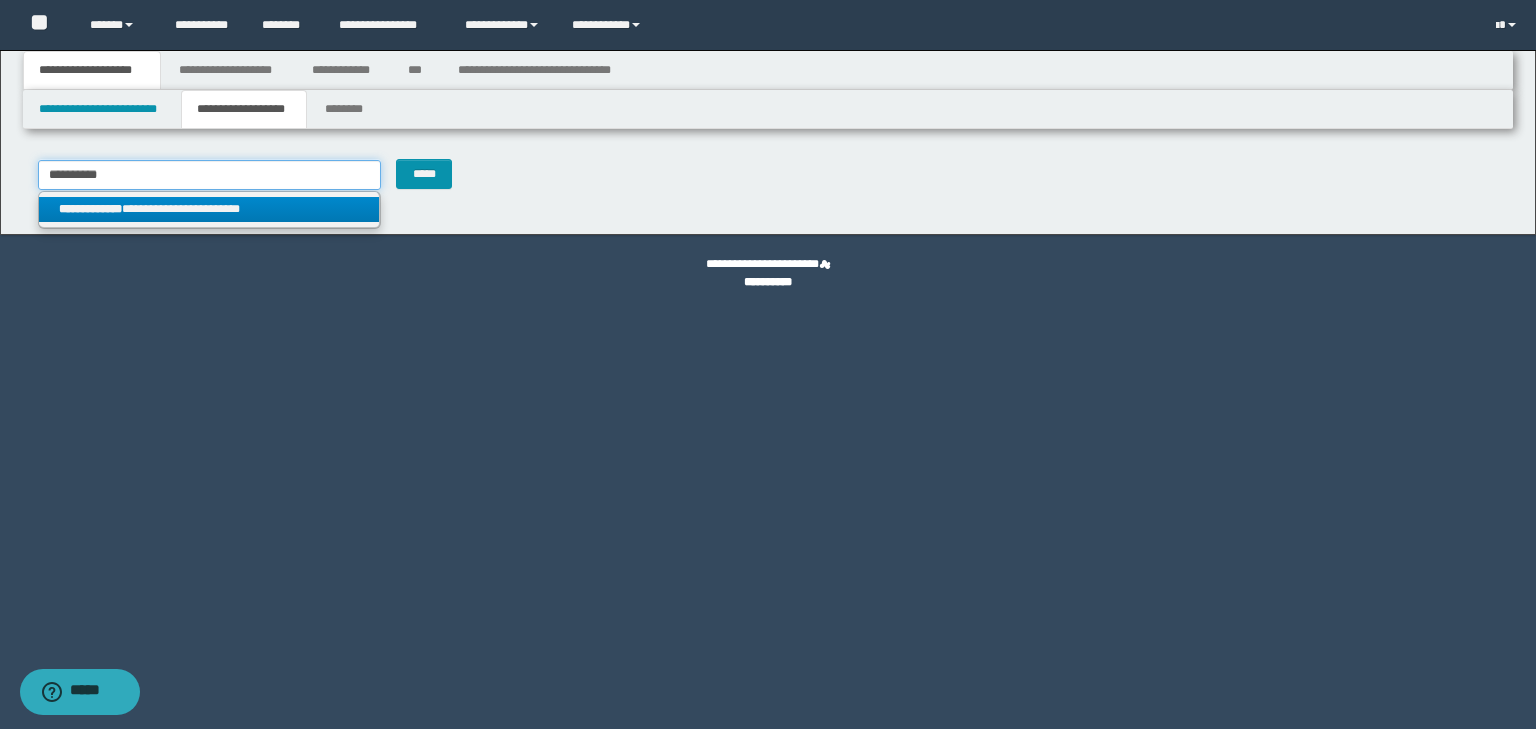 type 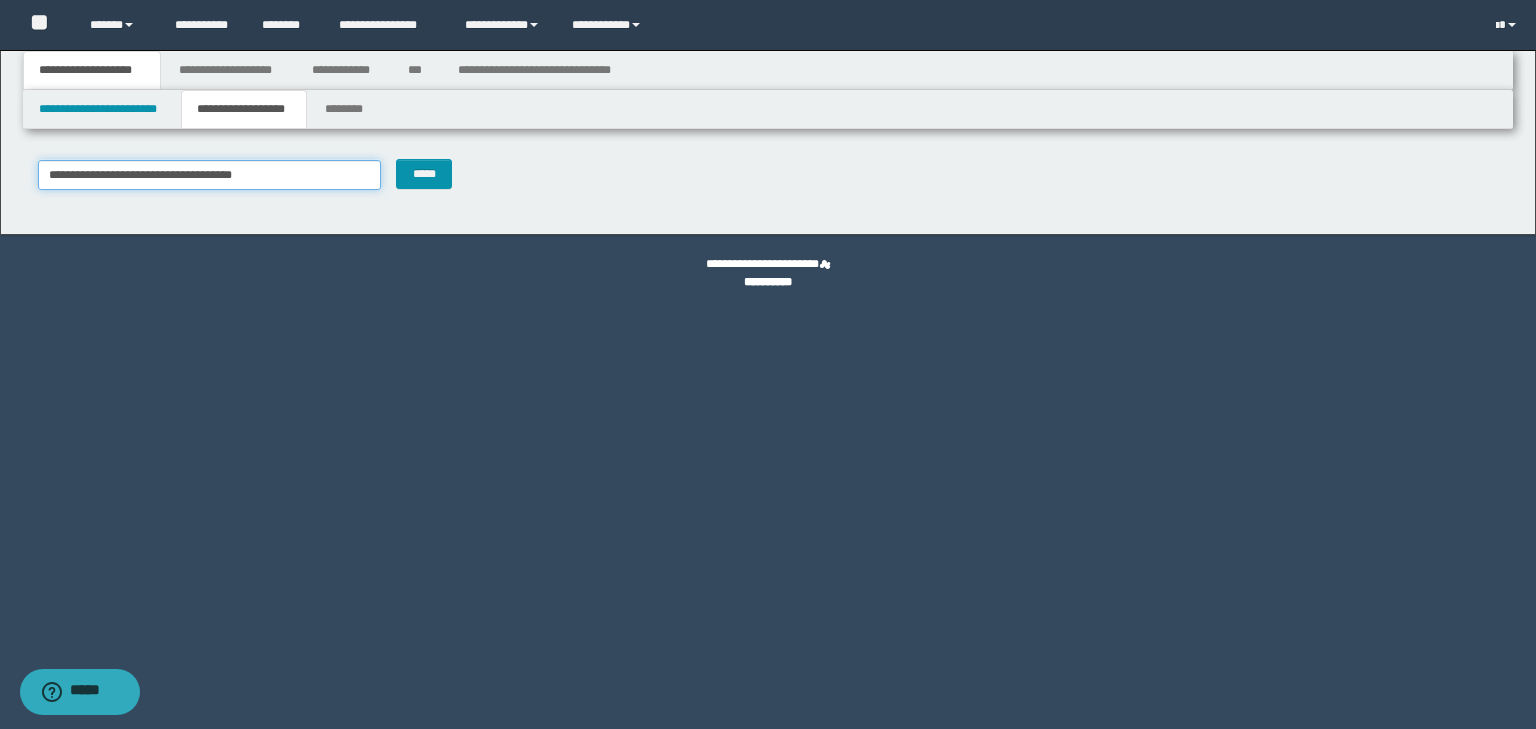 type on "**********" 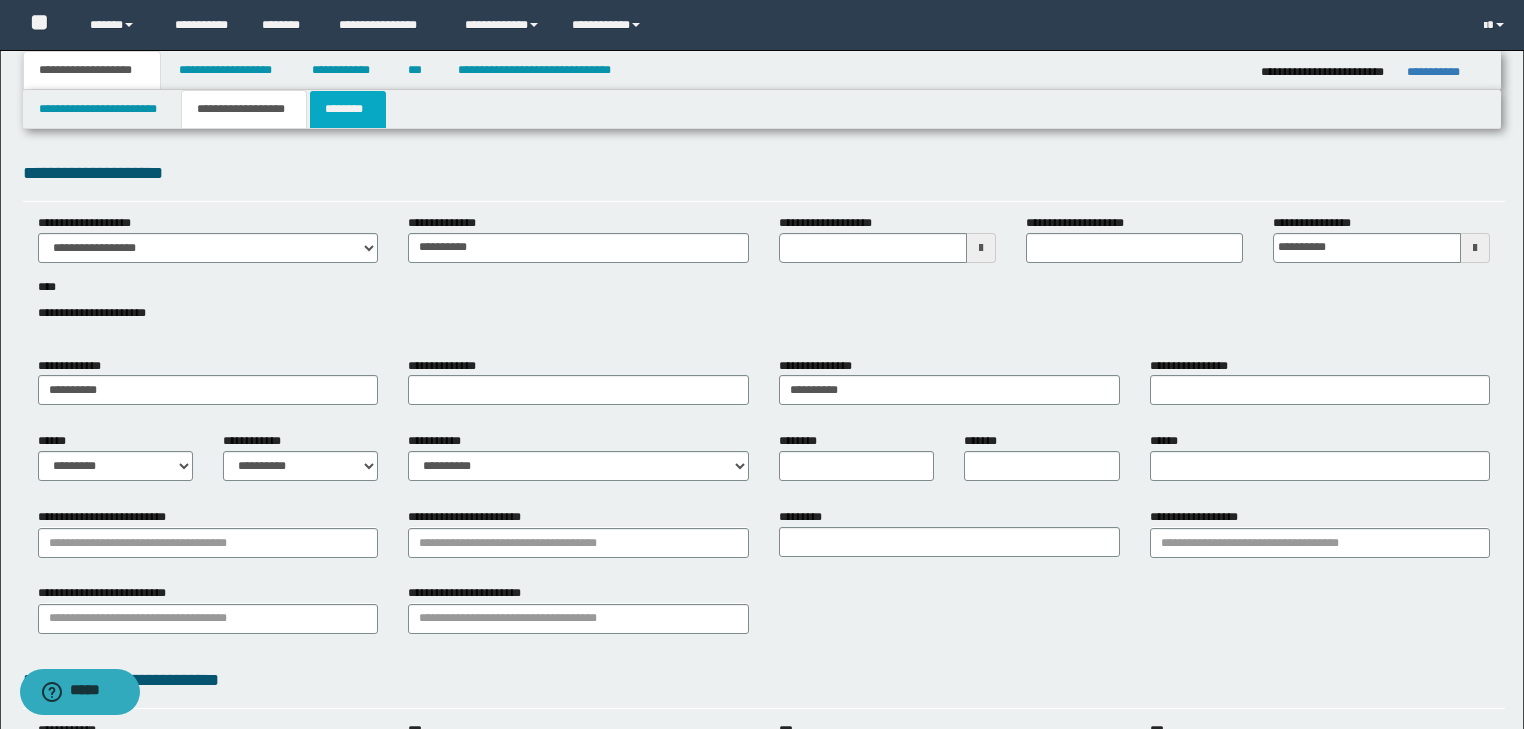 click on "********" at bounding box center [348, 109] 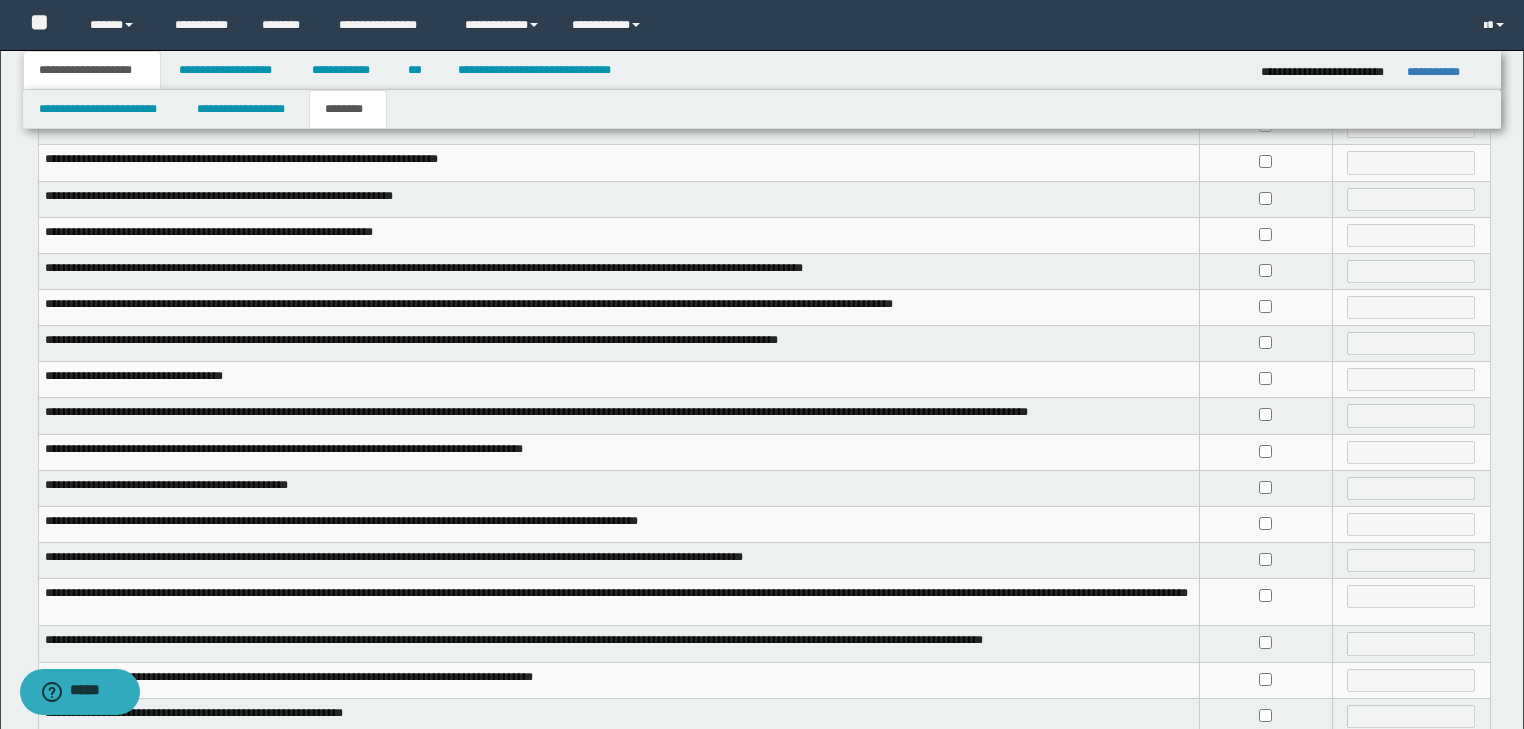 scroll, scrollTop: 160, scrollLeft: 0, axis: vertical 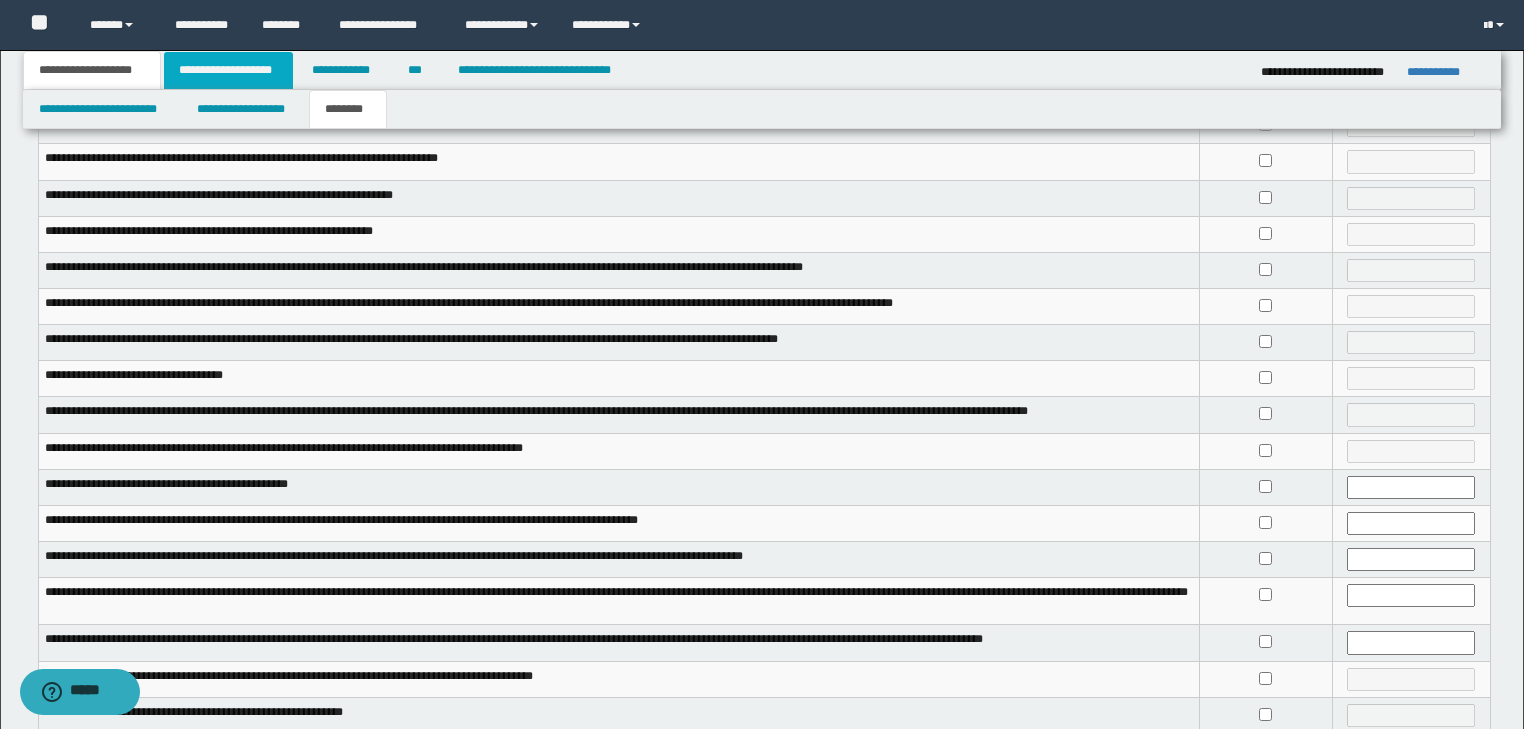 click on "**********" at bounding box center [228, 70] 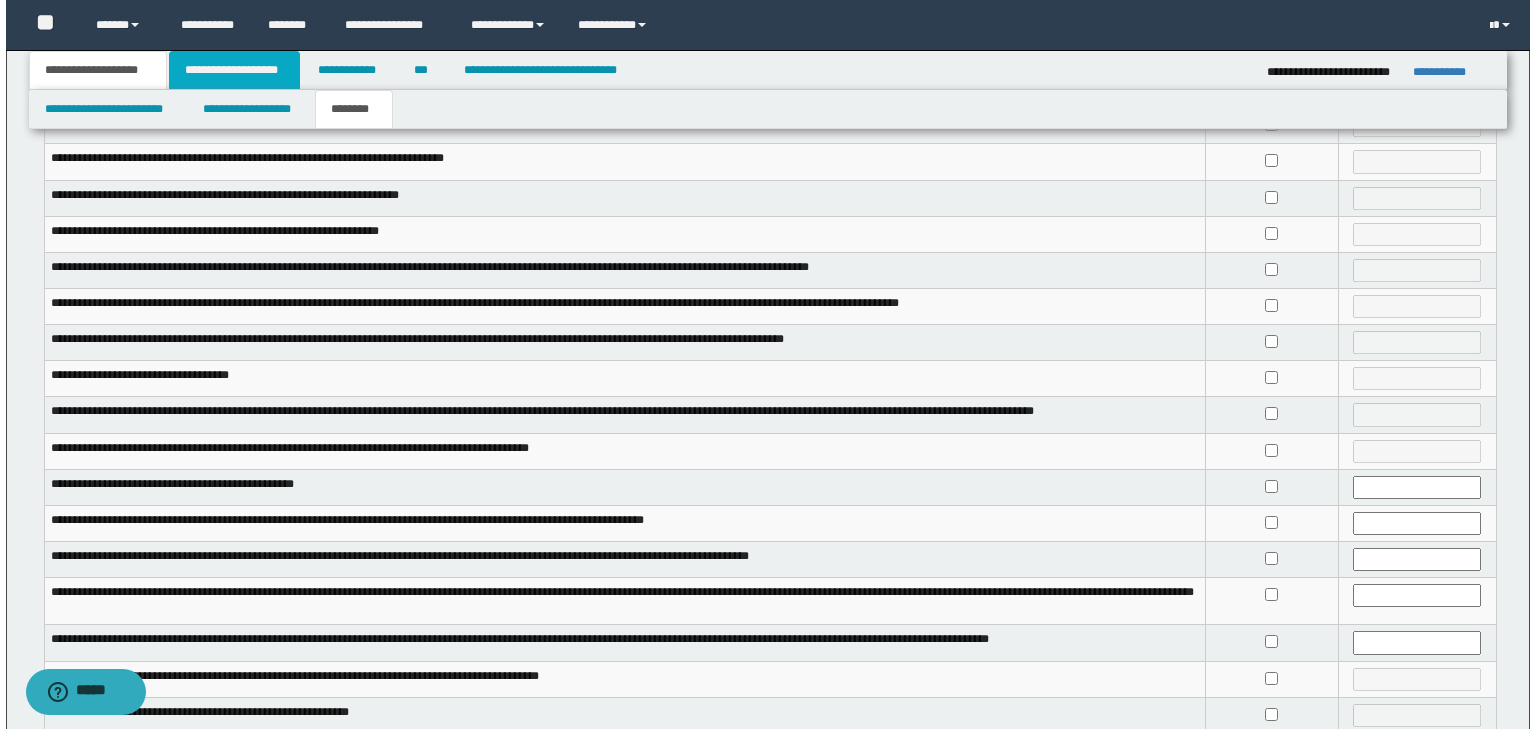 scroll, scrollTop: 0, scrollLeft: 0, axis: both 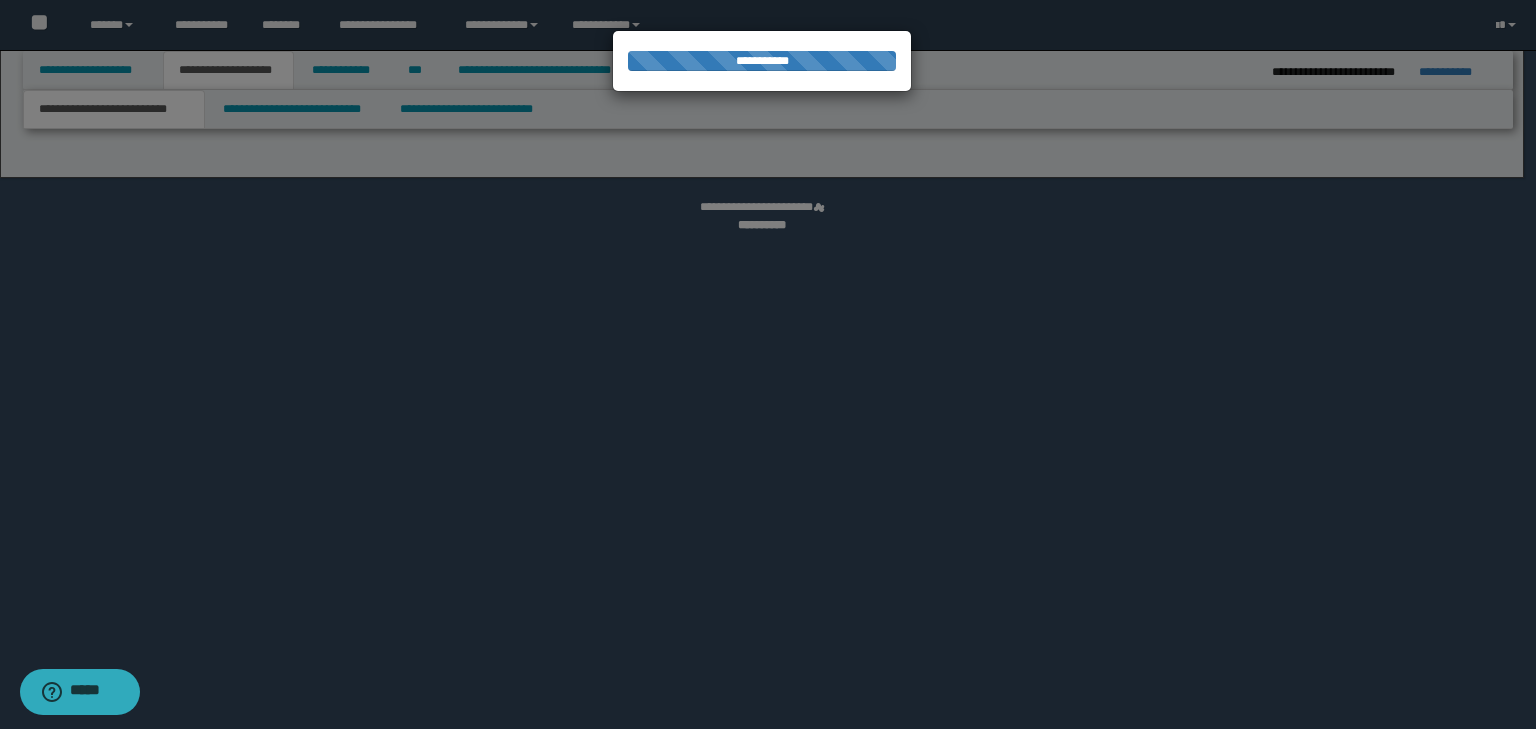 select on "*" 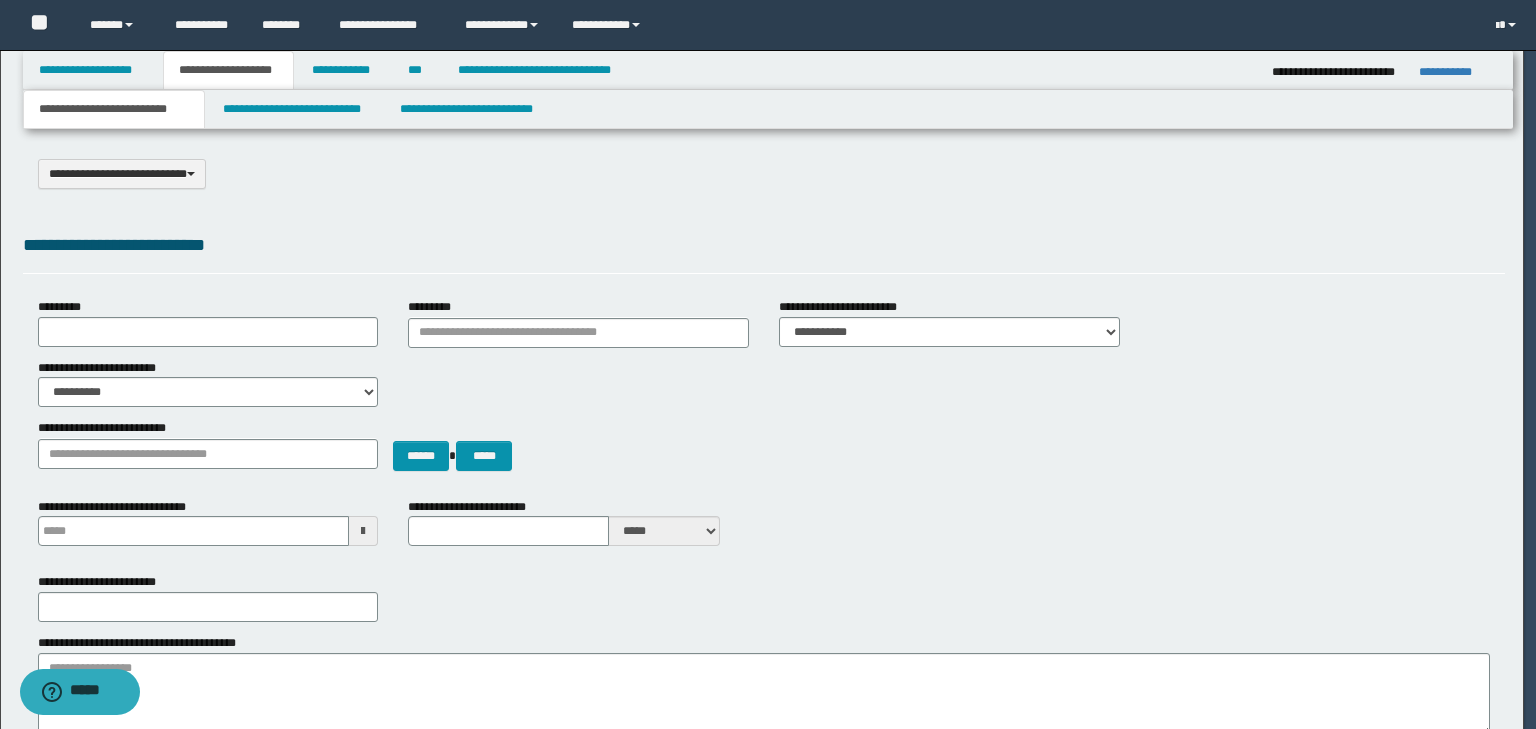 scroll, scrollTop: 0, scrollLeft: 0, axis: both 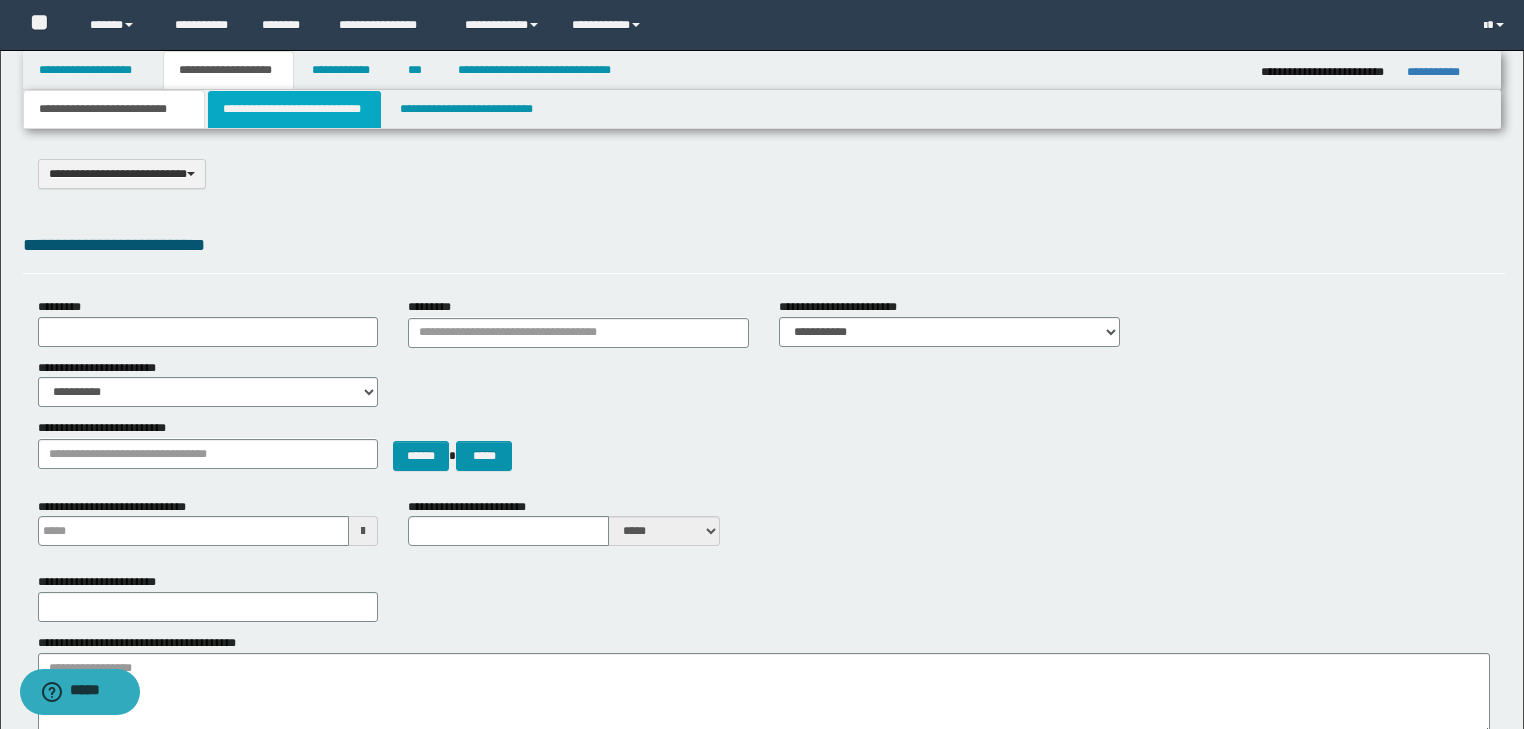 click on "**********" at bounding box center [294, 109] 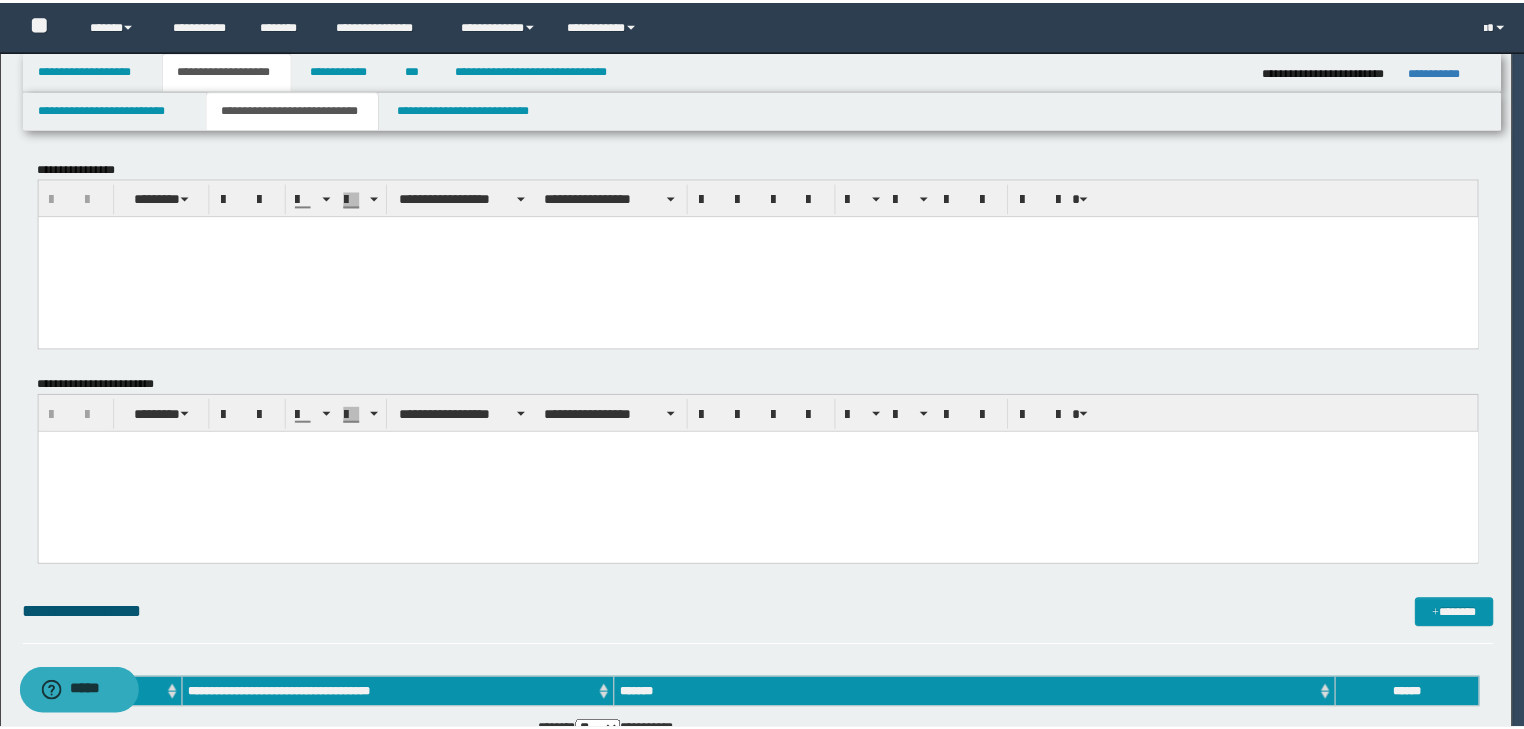 scroll, scrollTop: 0, scrollLeft: 0, axis: both 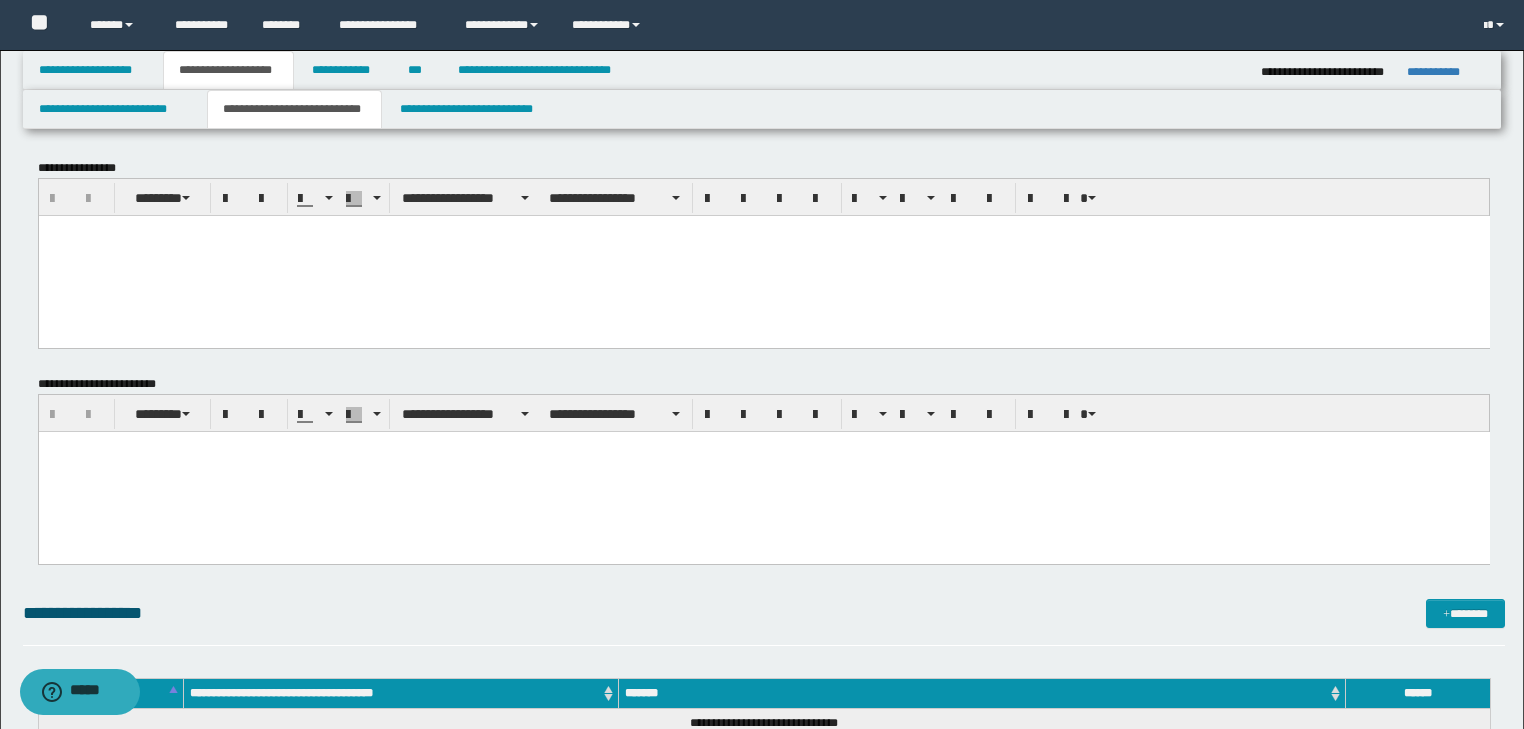 click at bounding box center [763, 255] 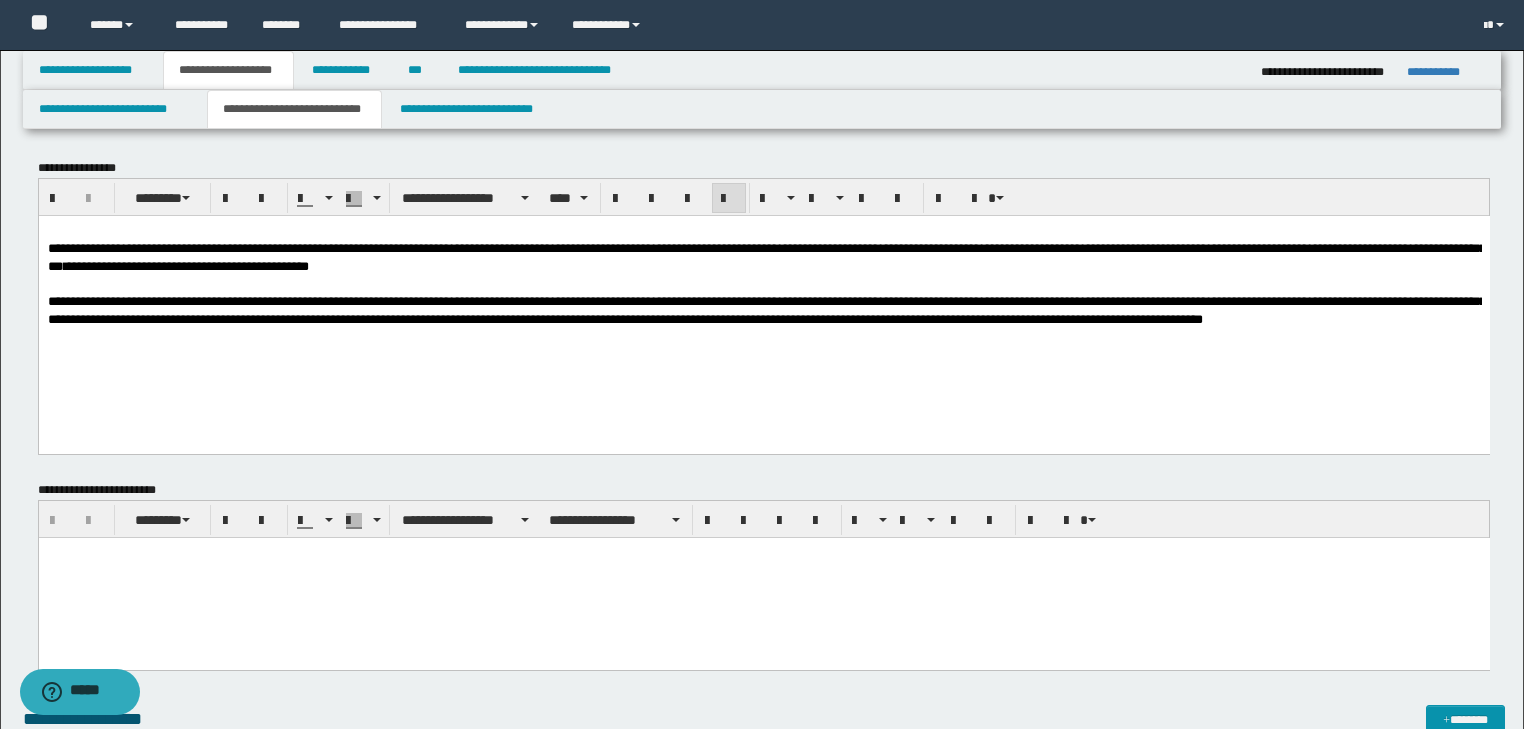 click on "**********" at bounding box center (763, 309) 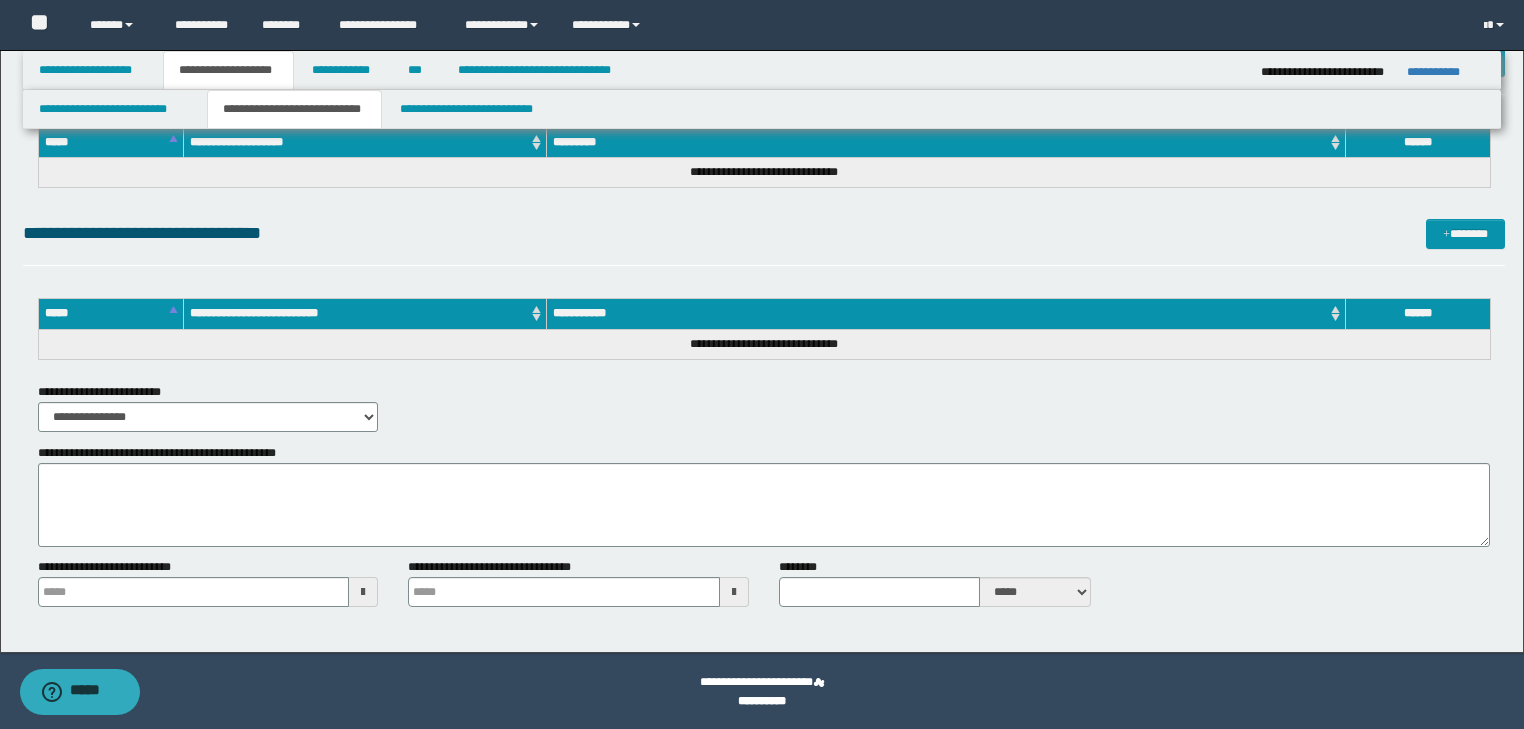 scroll, scrollTop: 1749, scrollLeft: 0, axis: vertical 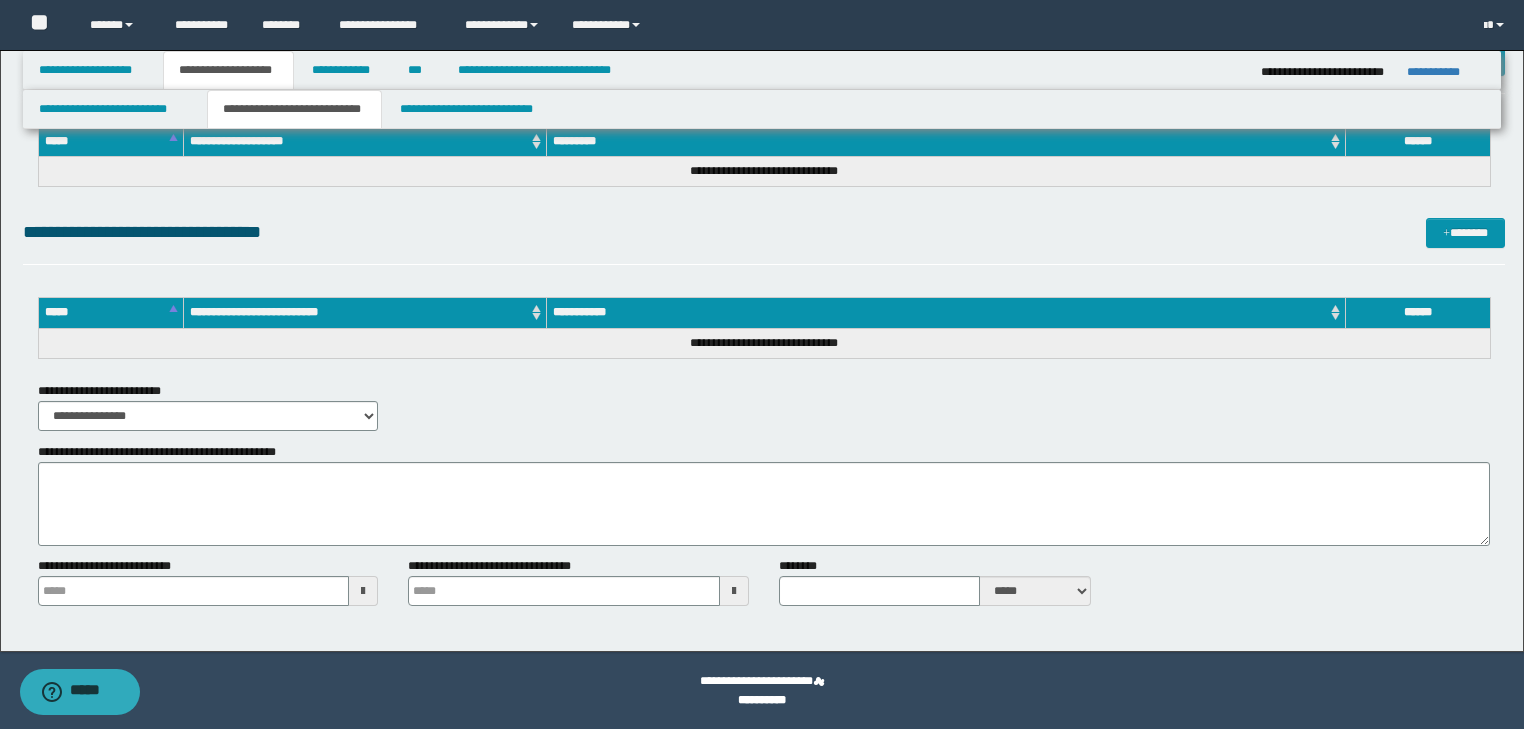 type 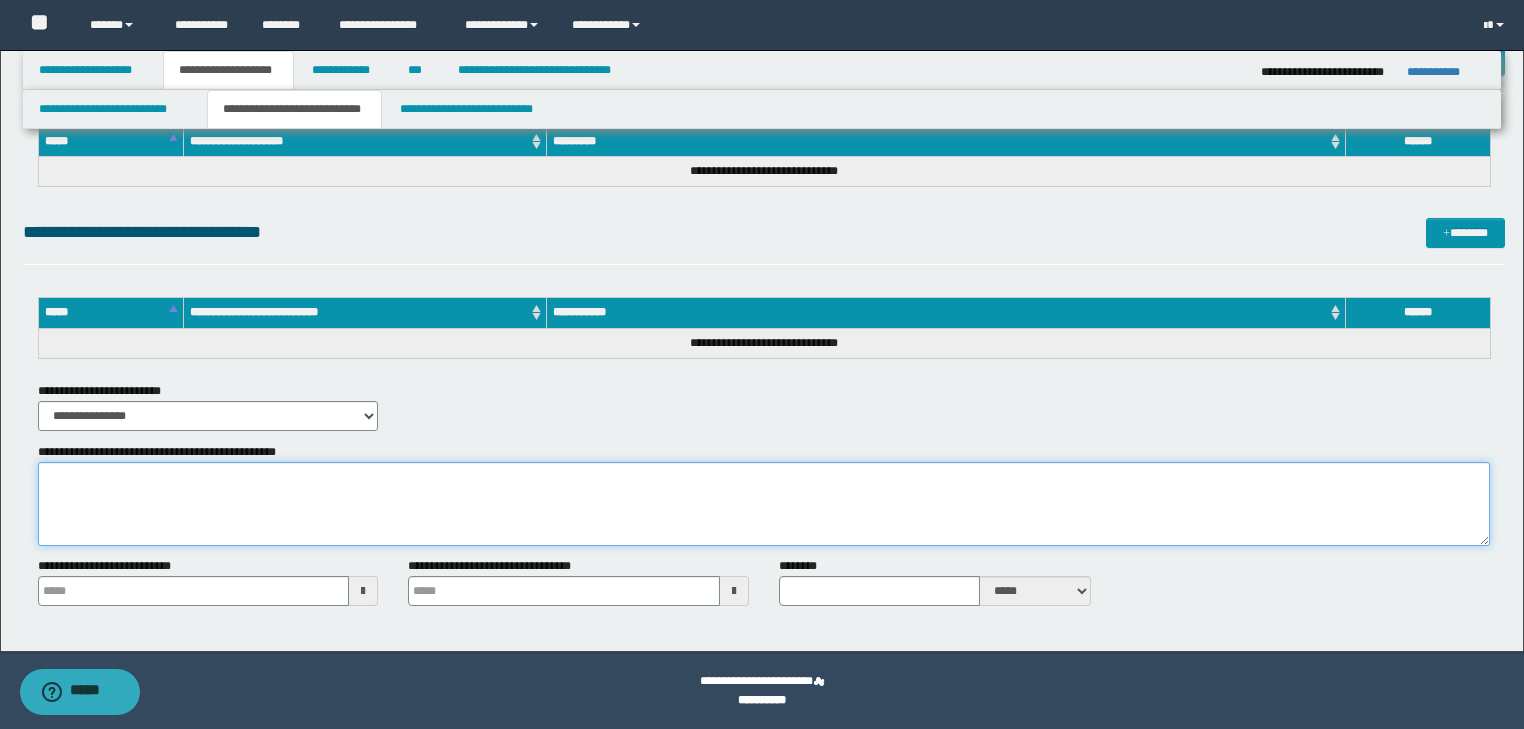 click on "**********" at bounding box center [764, 504] 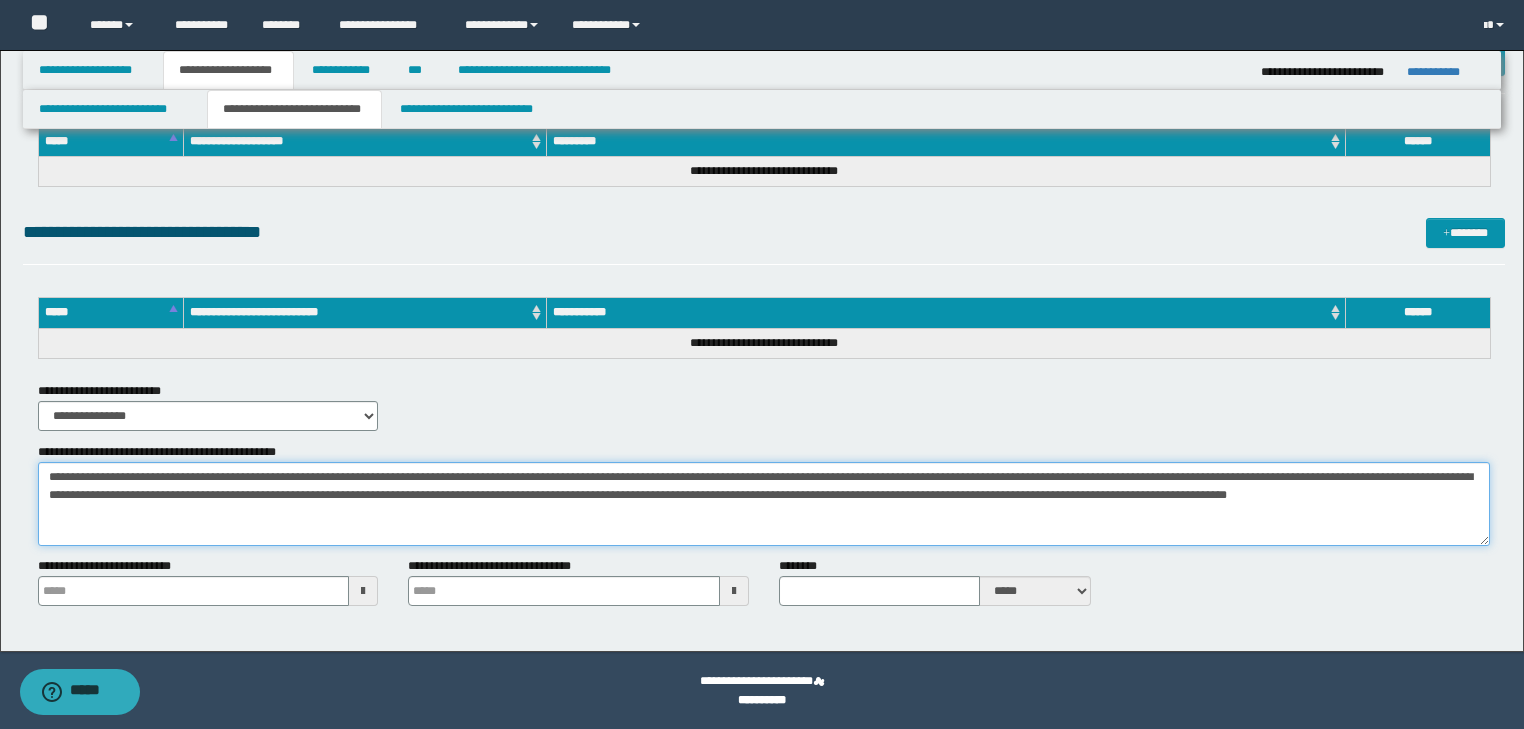 type on "**********" 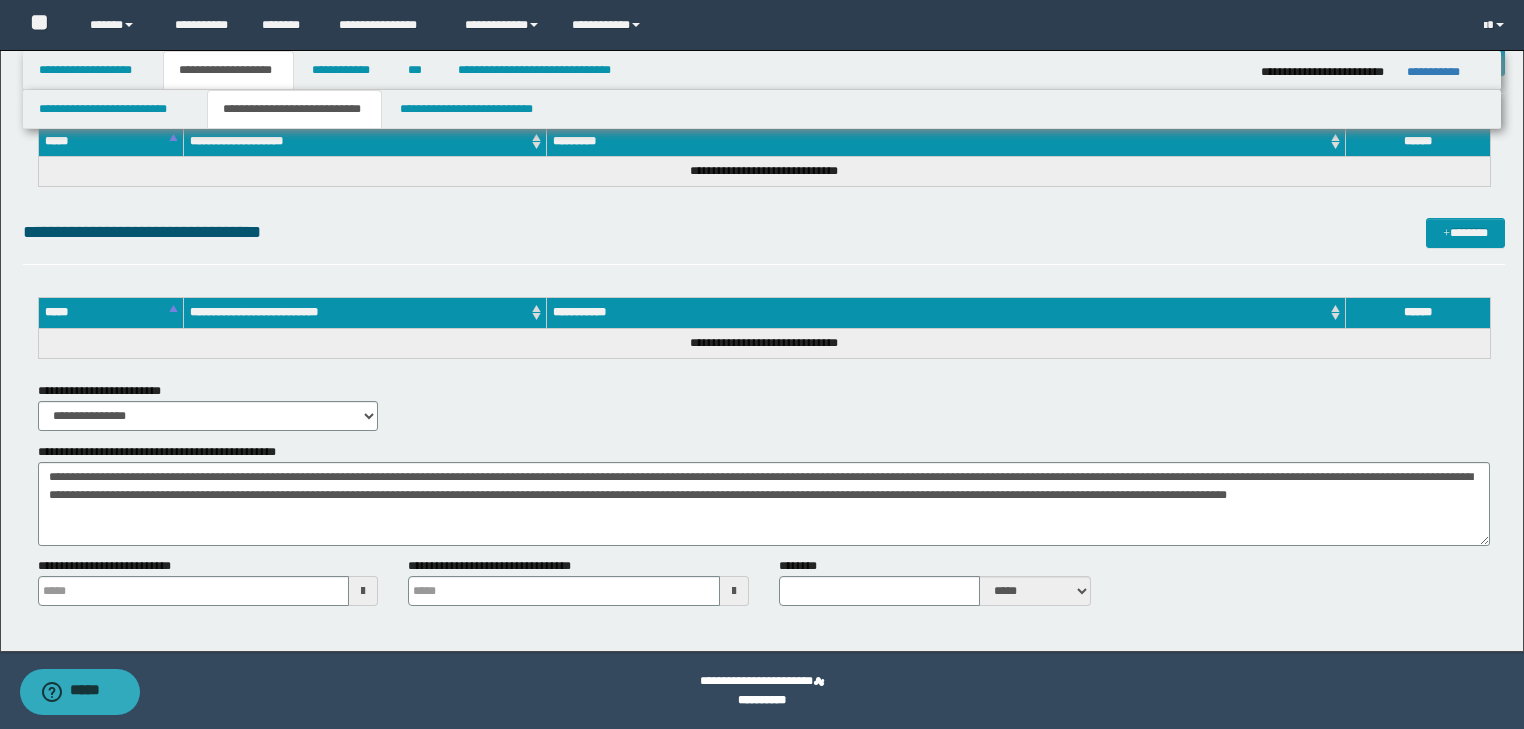click on "**********" at bounding box center [764, 406] 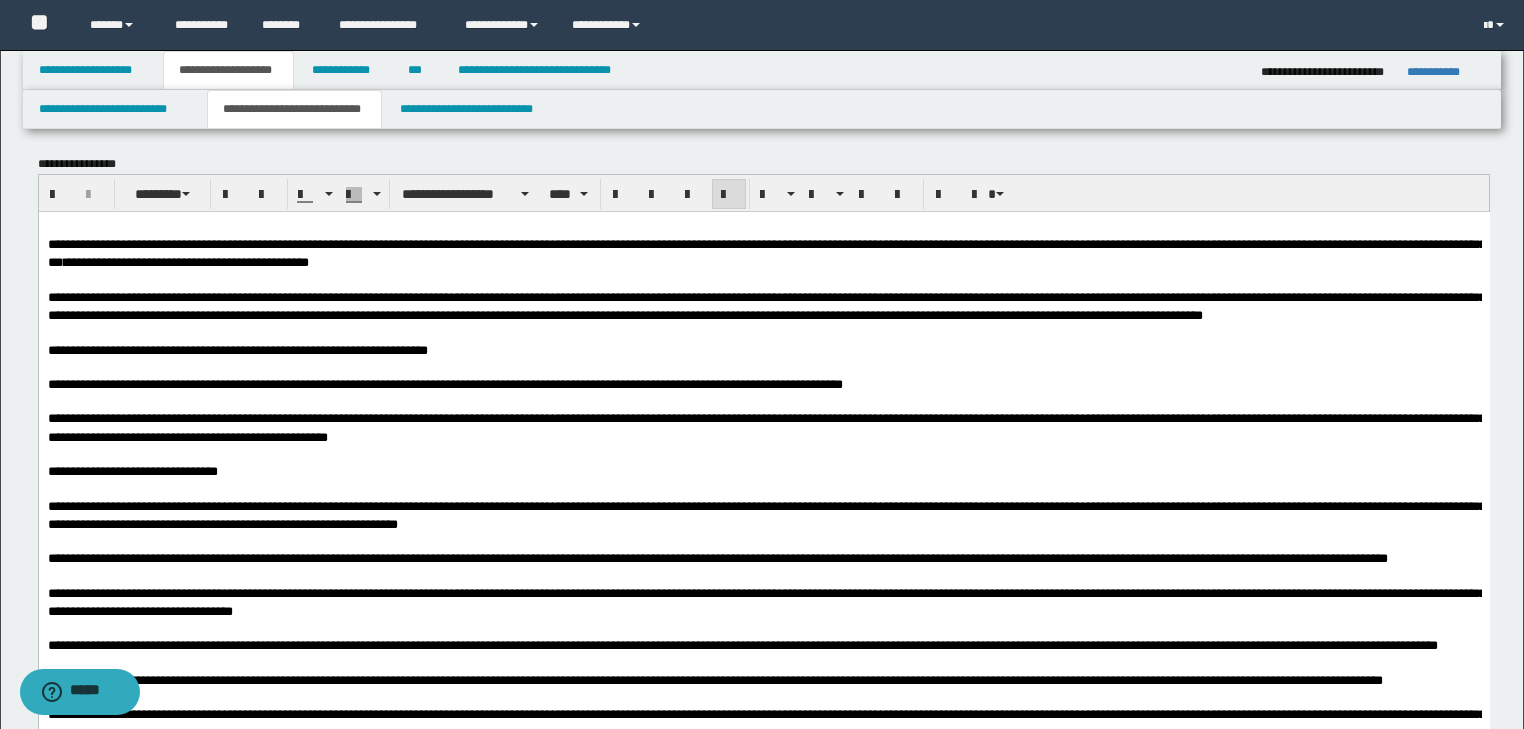 scroll, scrollTop: 0, scrollLeft: 0, axis: both 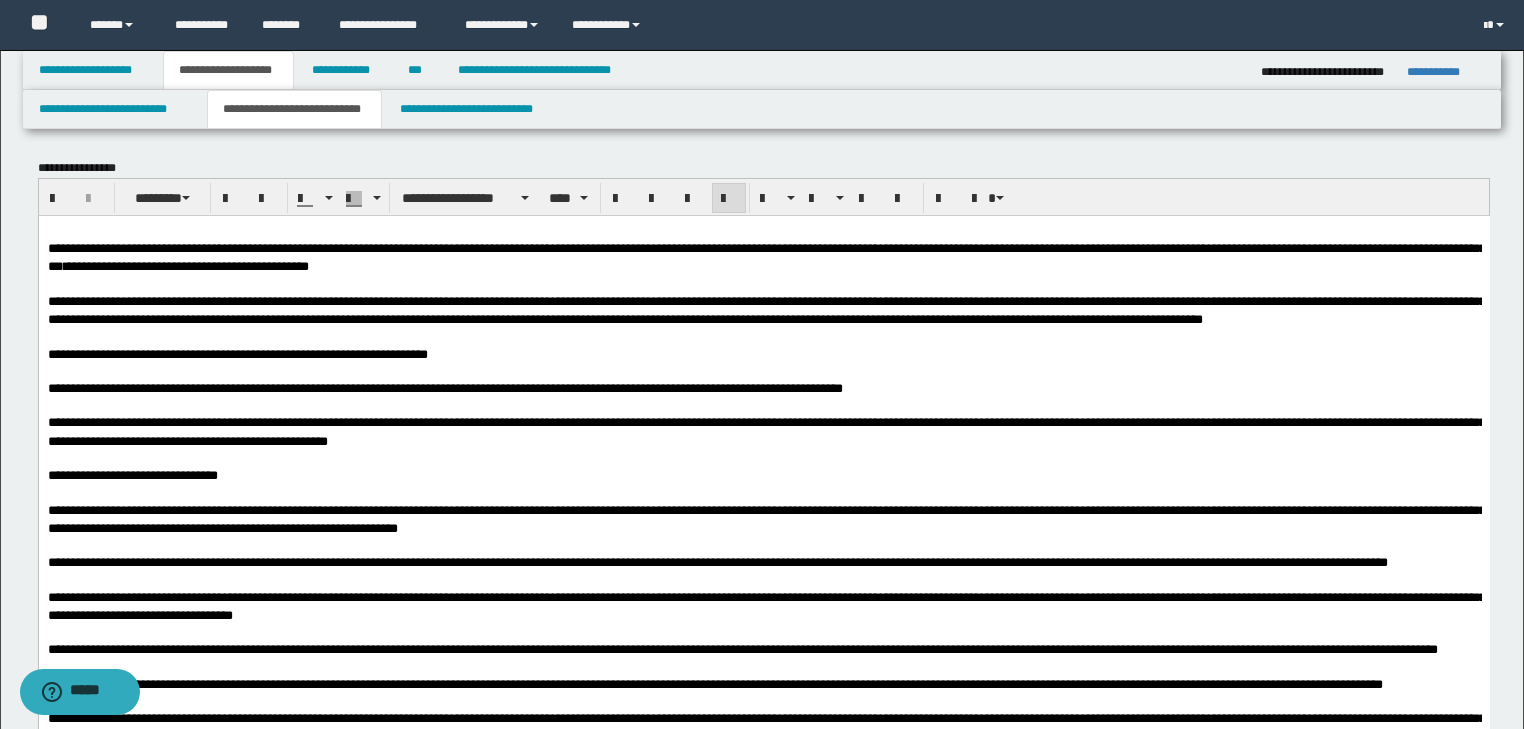 click on "**********" at bounding box center (766, 256) 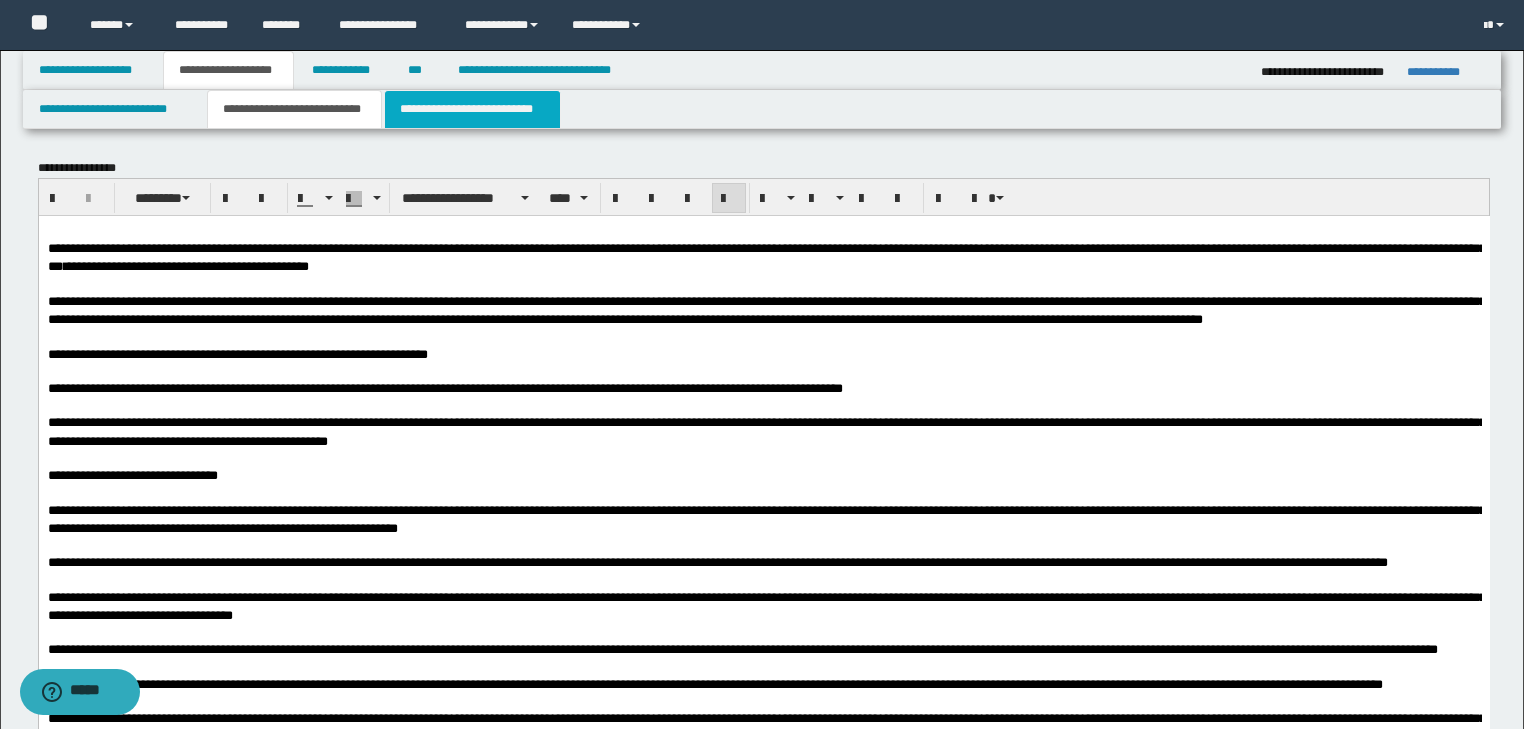 click on "**********" at bounding box center (472, 109) 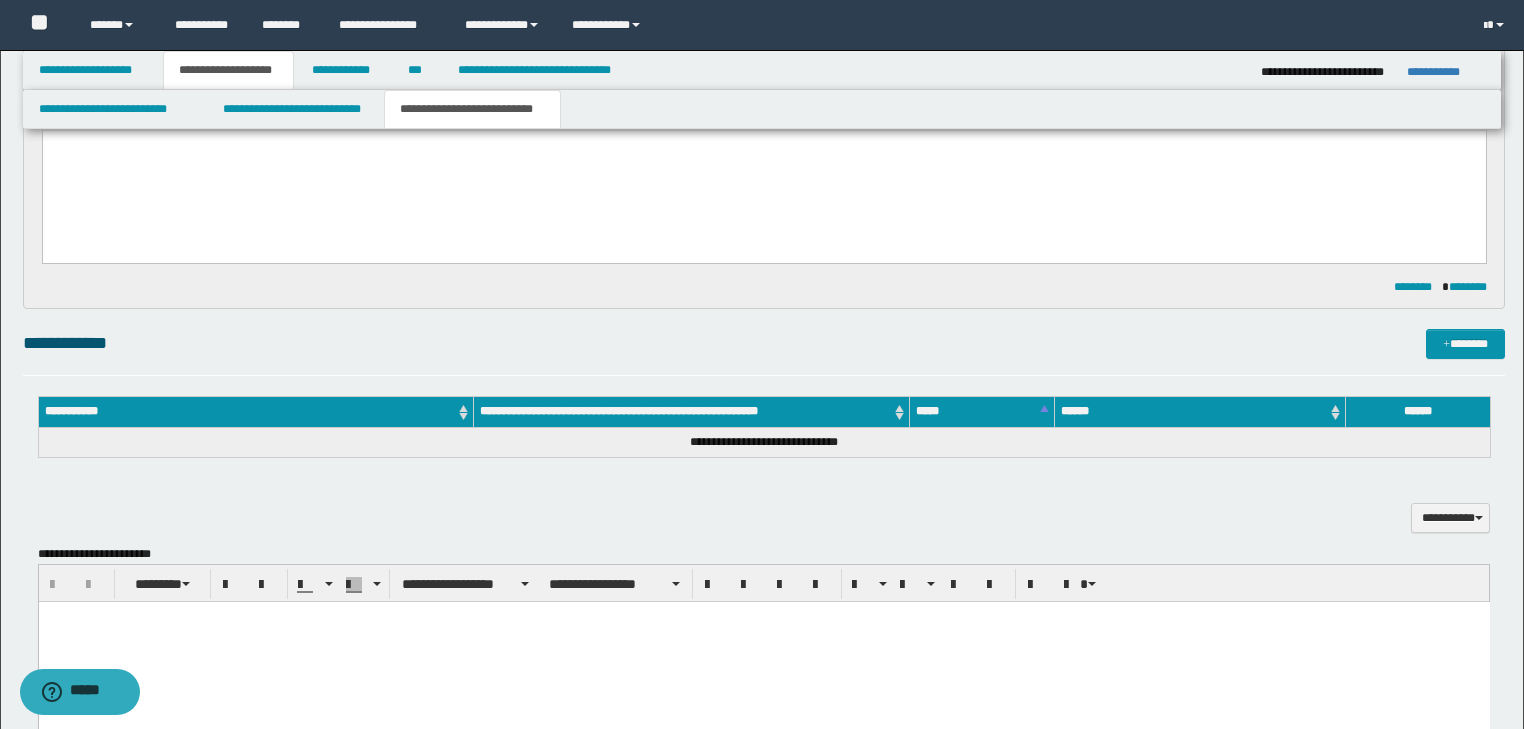 scroll, scrollTop: 225, scrollLeft: 0, axis: vertical 